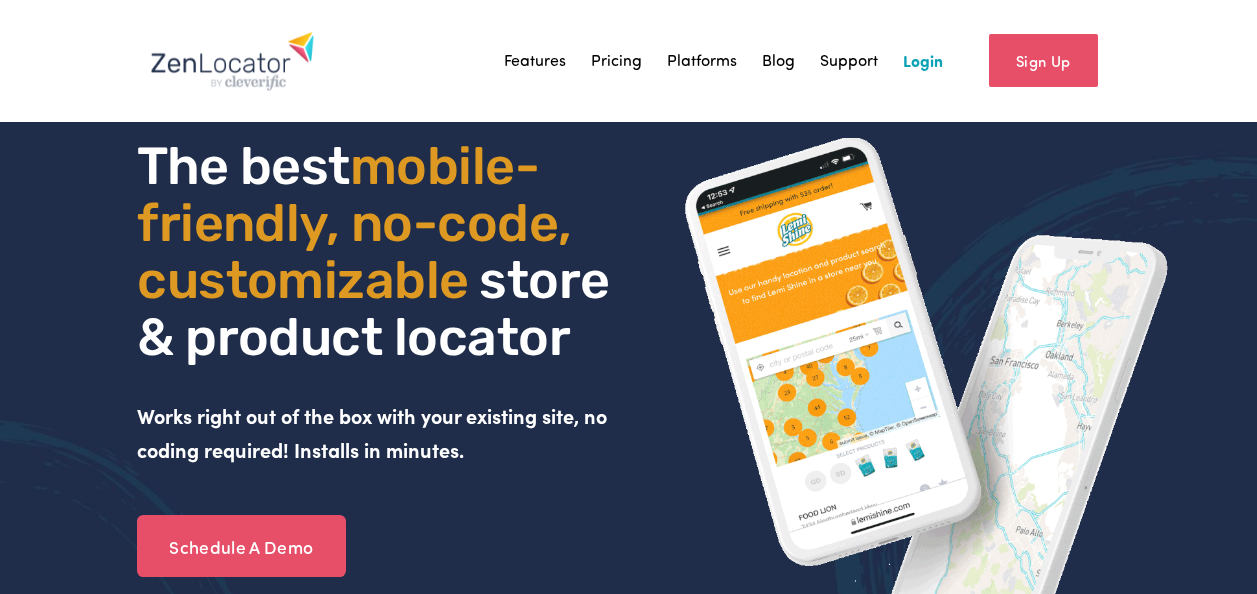 scroll, scrollTop: 0, scrollLeft: 0, axis: both 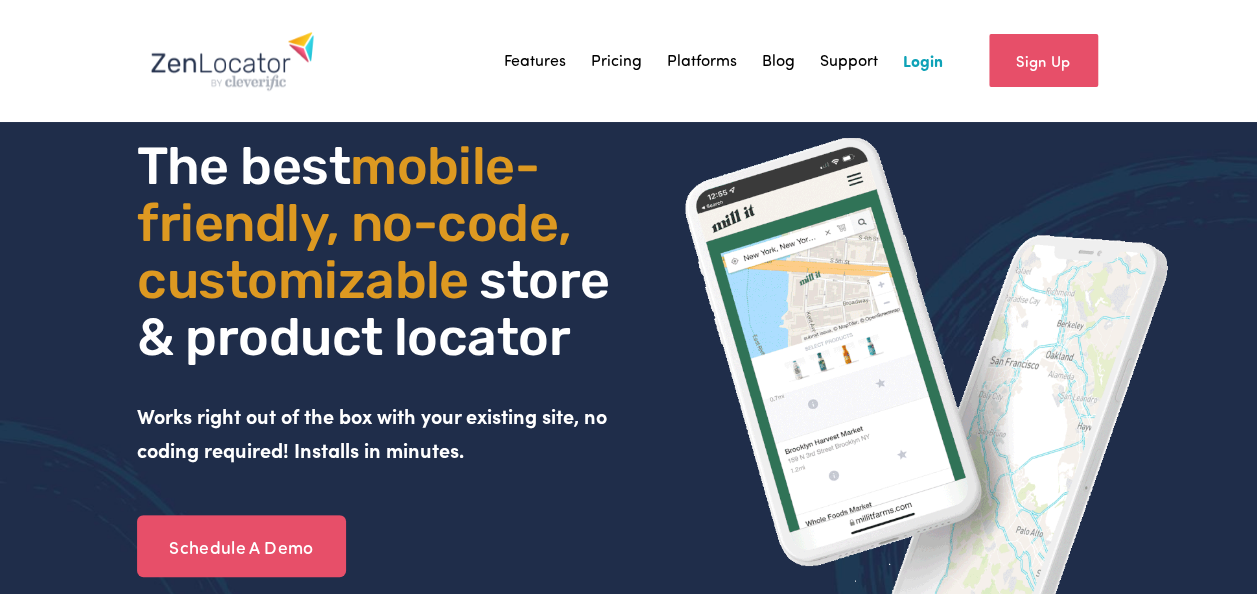 click on "Login" at bounding box center [923, 61] 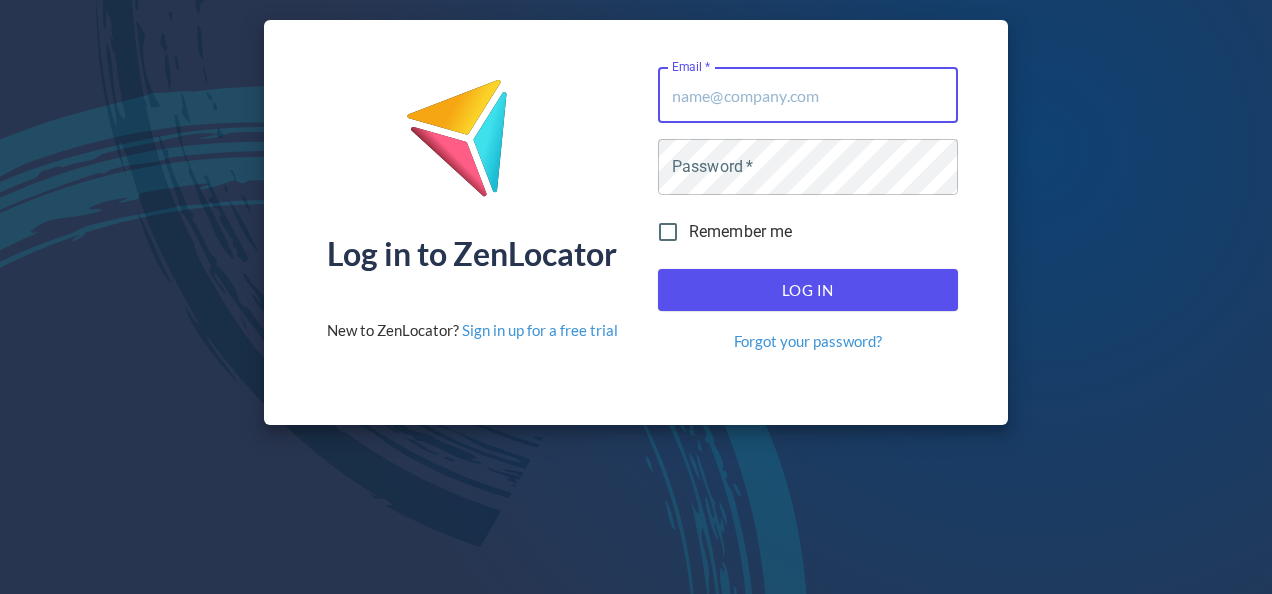 scroll, scrollTop: 0, scrollLeft: 0, axis: both 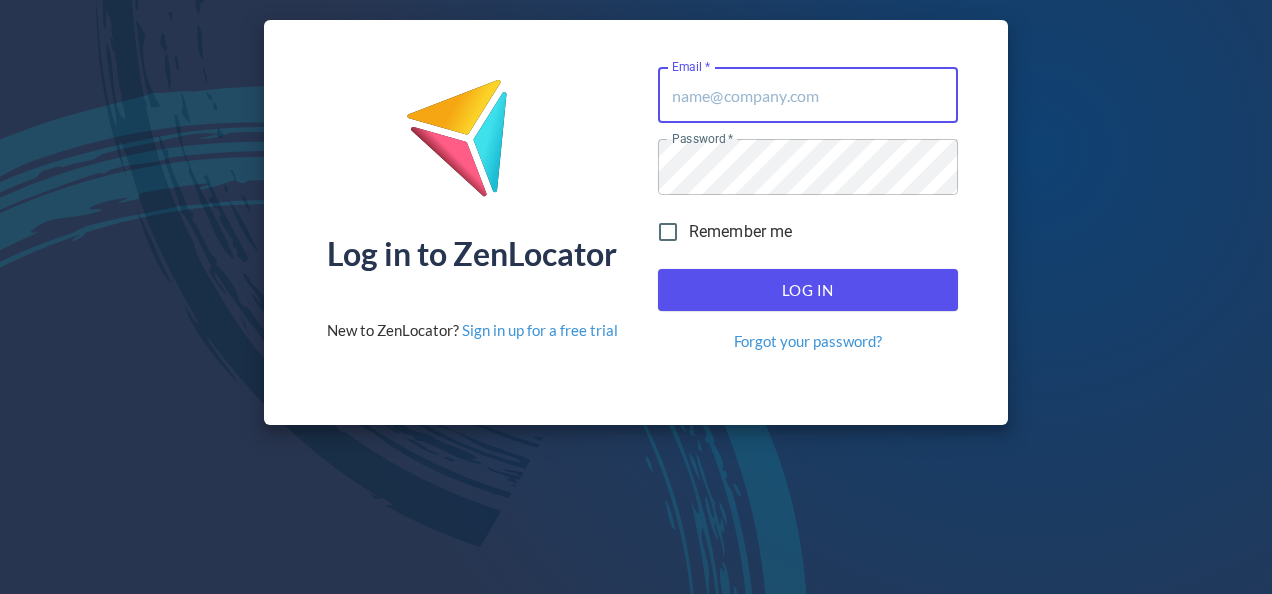 type on "[EMAIL]" 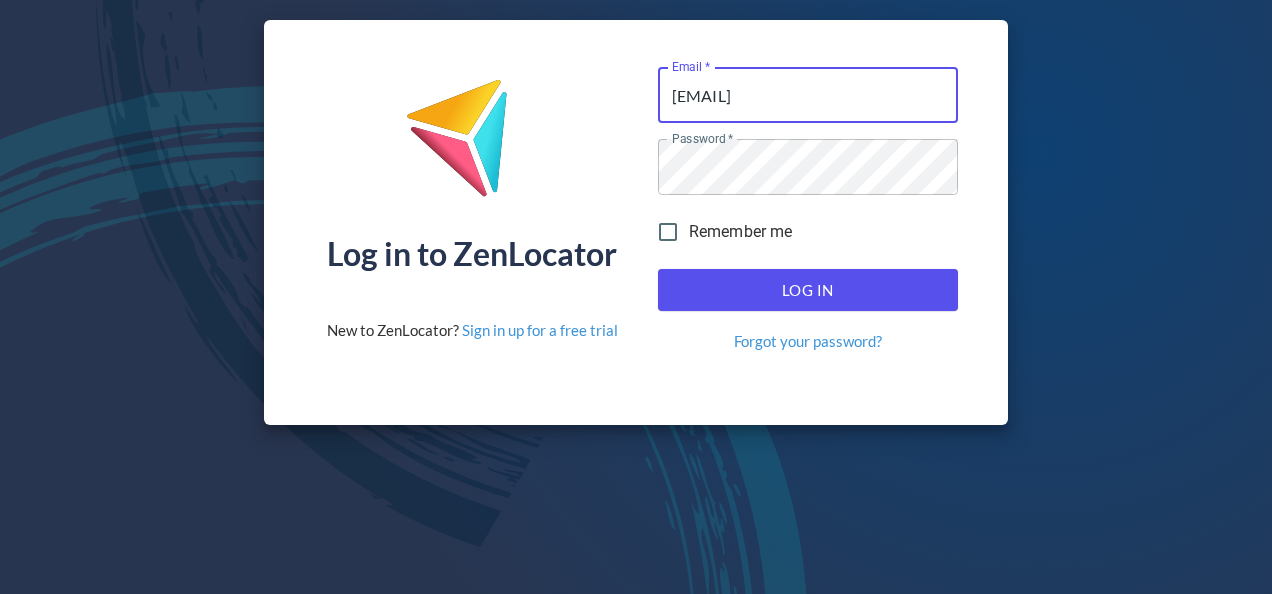 click on "[EMAIL]" at bounding box center [808, 95] 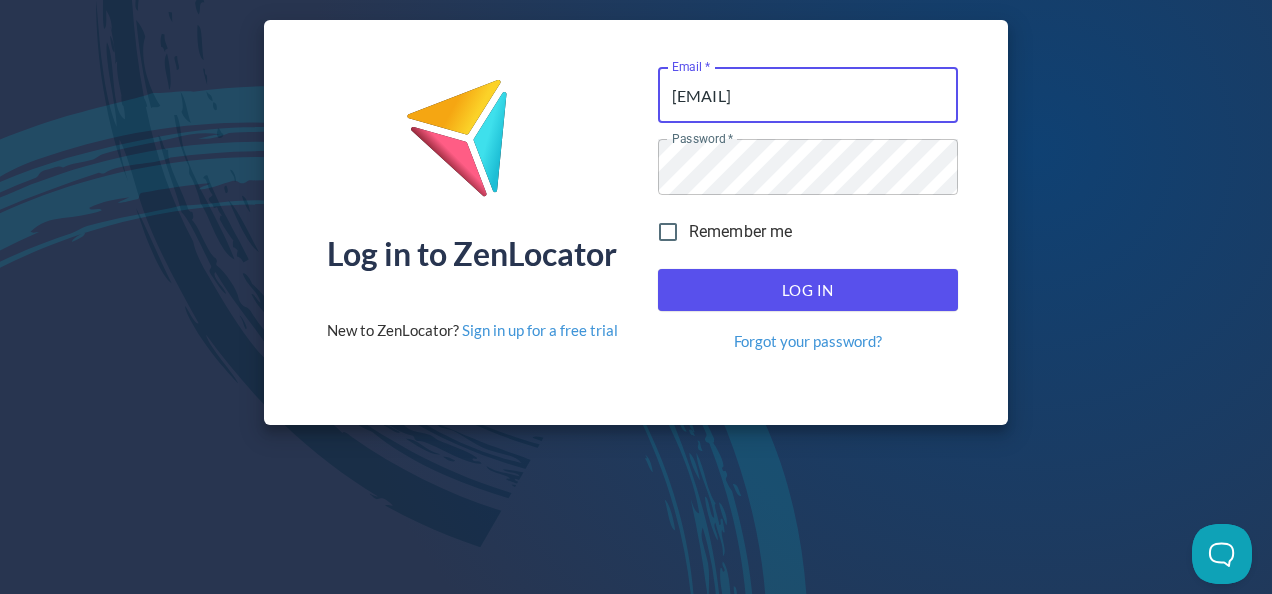 scroll, scrollTop: 0, scrollLeft: 0, axis: both 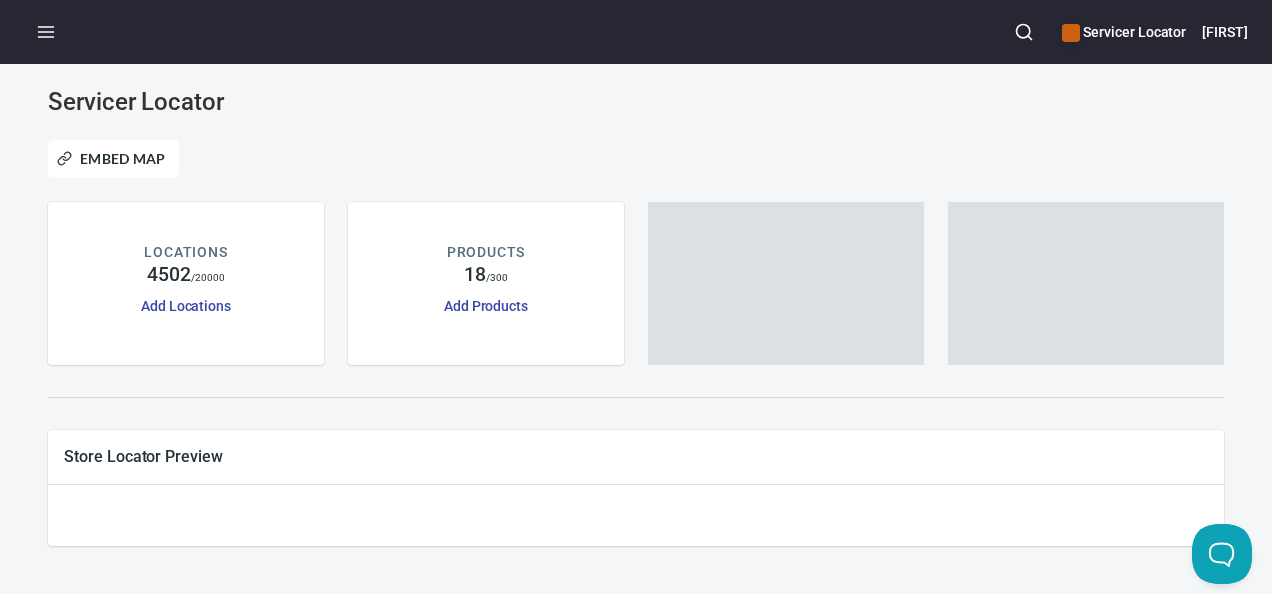 click 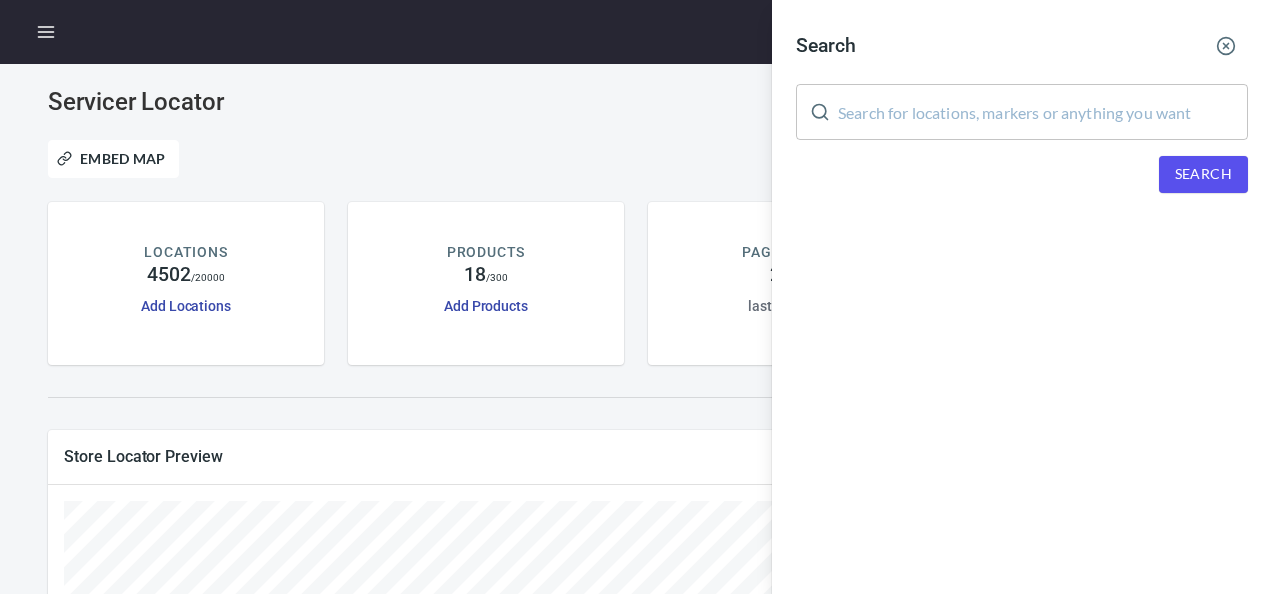 drag, startPoint x: 1034, startPoint y: 142, endPoint x: 1076, endPoint y: 124, distance: 45.694637 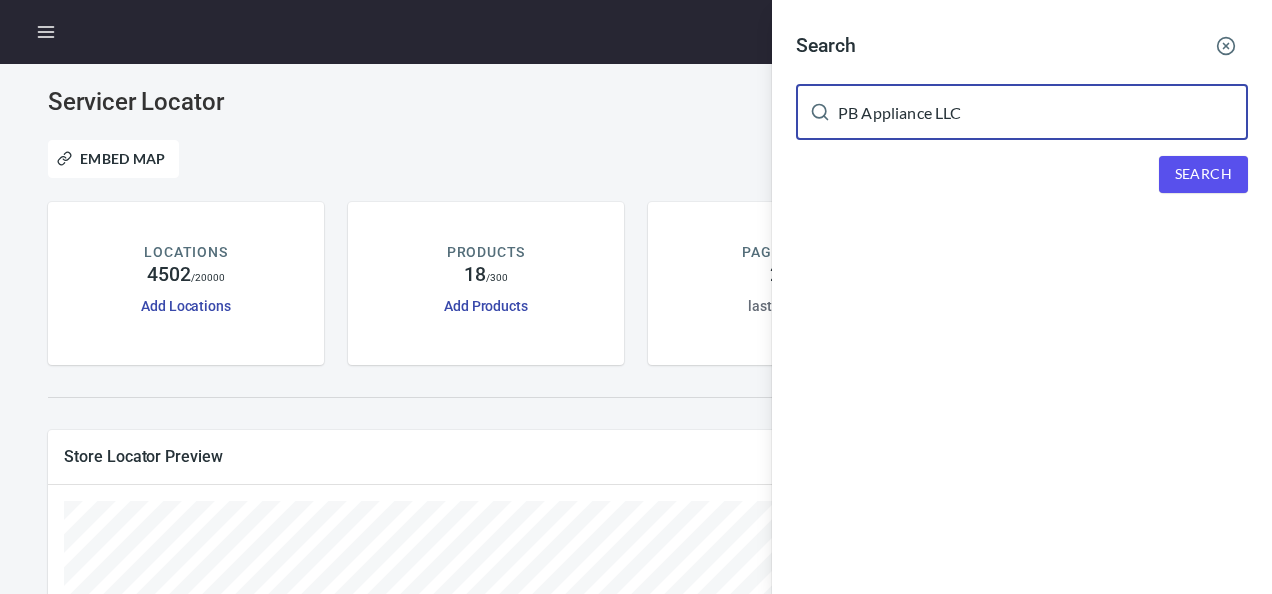 click on "Search" at bounding box center [1203, 174] 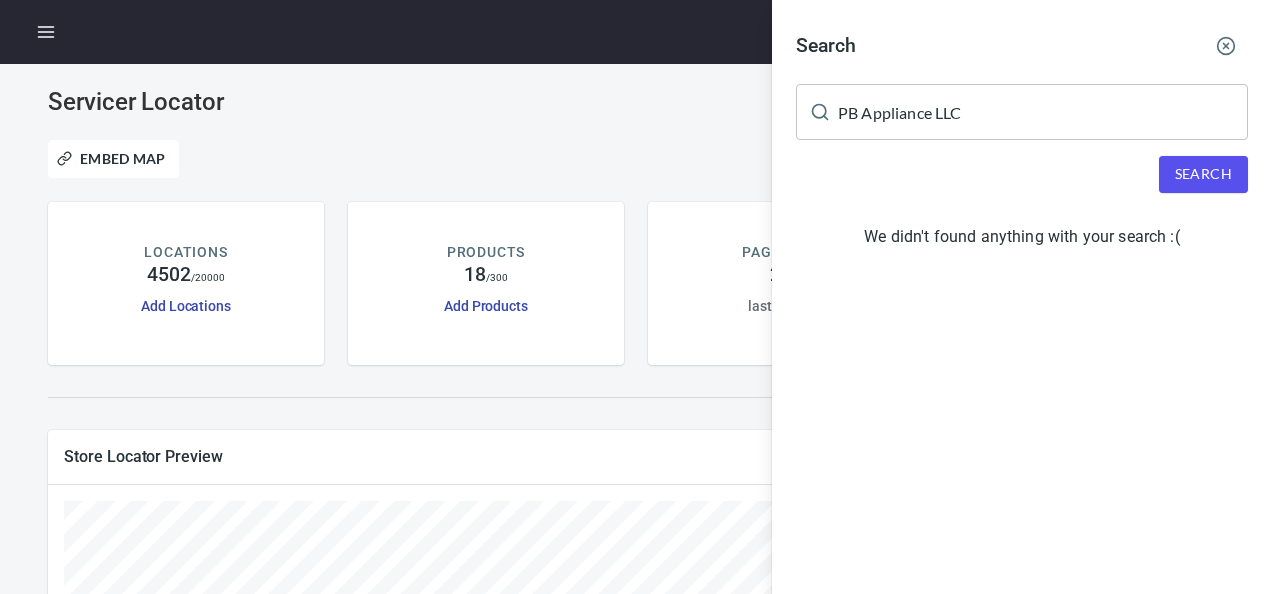 click on "Search" at bounding box center [1203, 174] 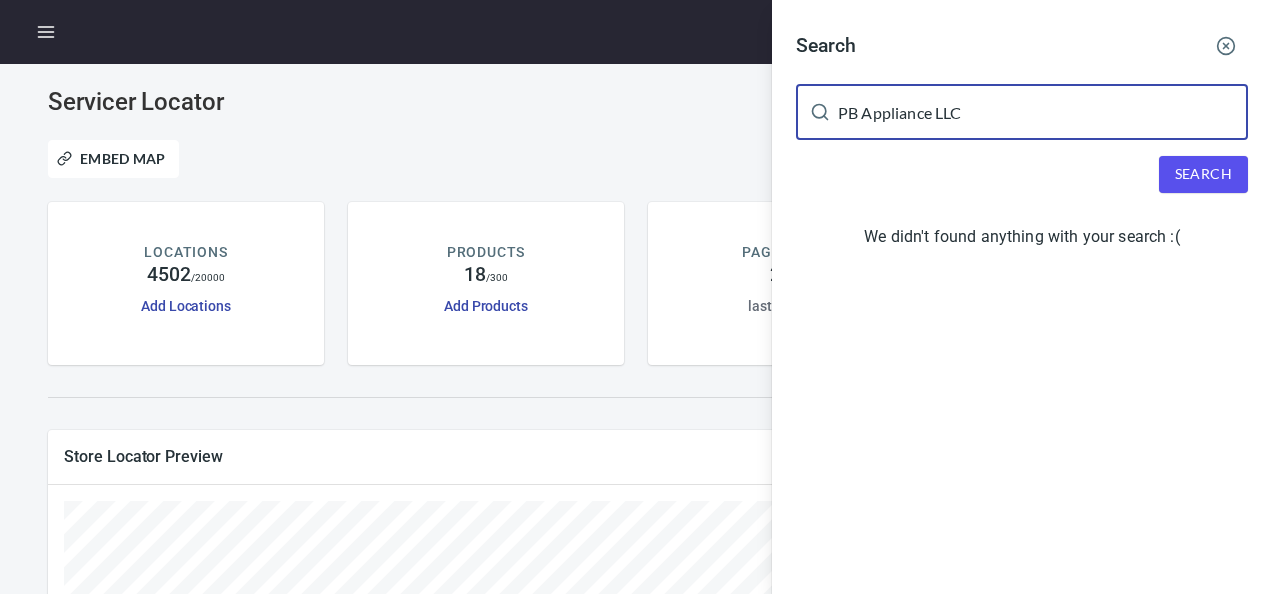 drag, startPoint x: 1073, startPoint y: 128, endPoint x: 936, endPoint y: 105, distance: 138.91724 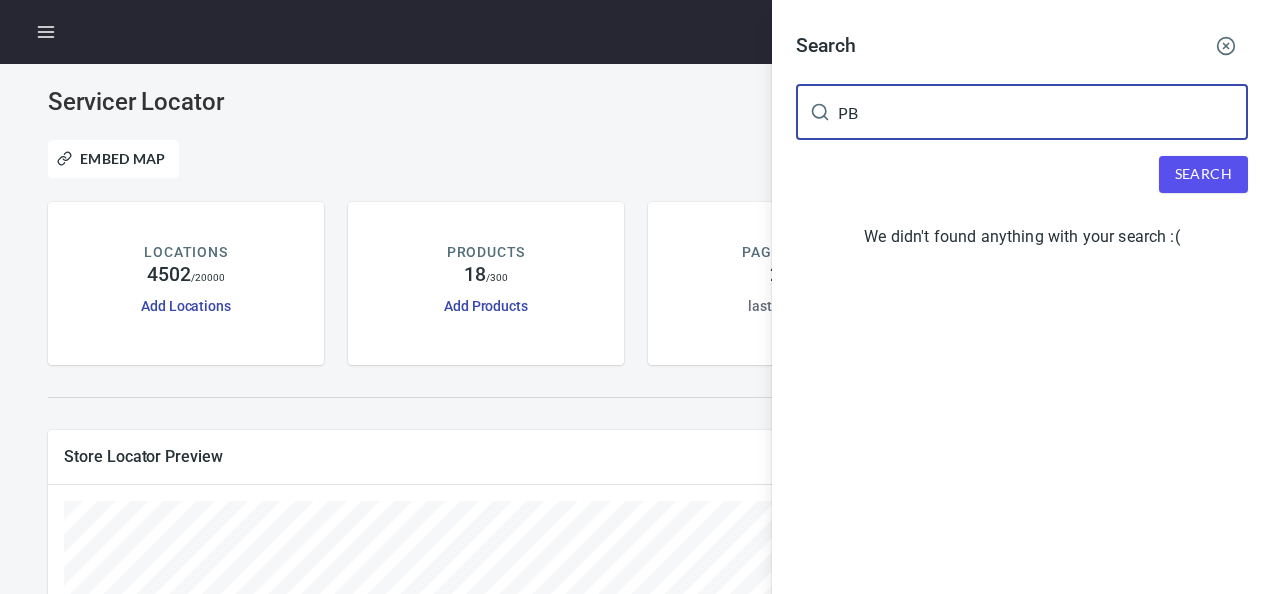 type on "PB" 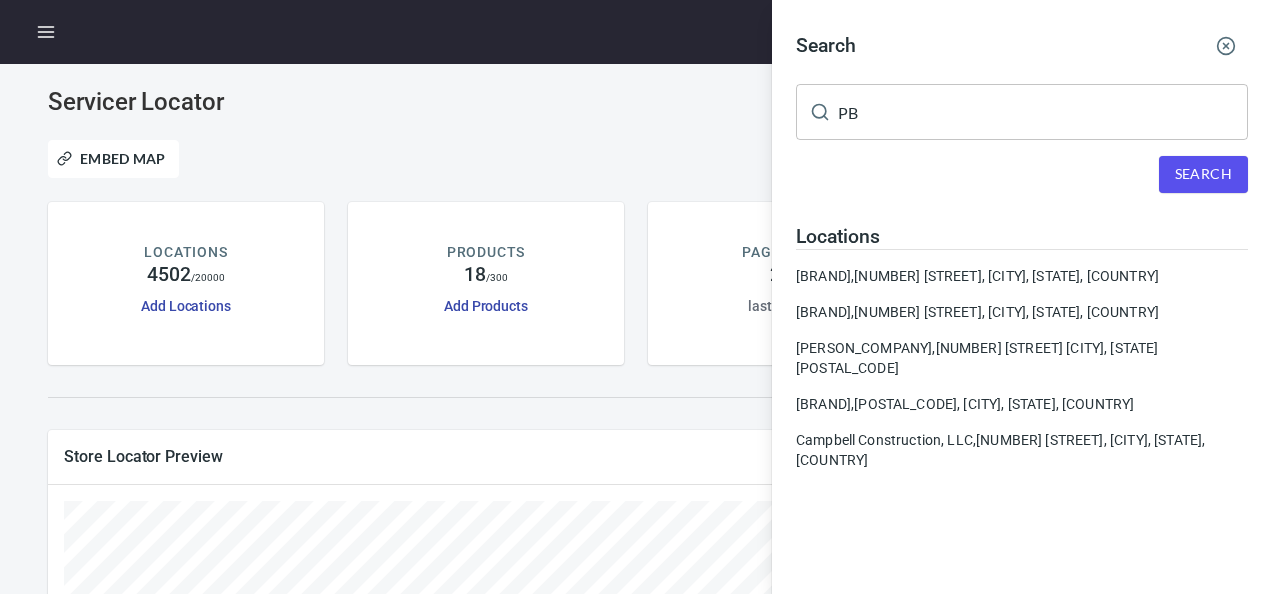 drag, startPoint x: 440, startPoint y: 148, endPoint x: 306, endPoint y: 356, distance: 247.42676 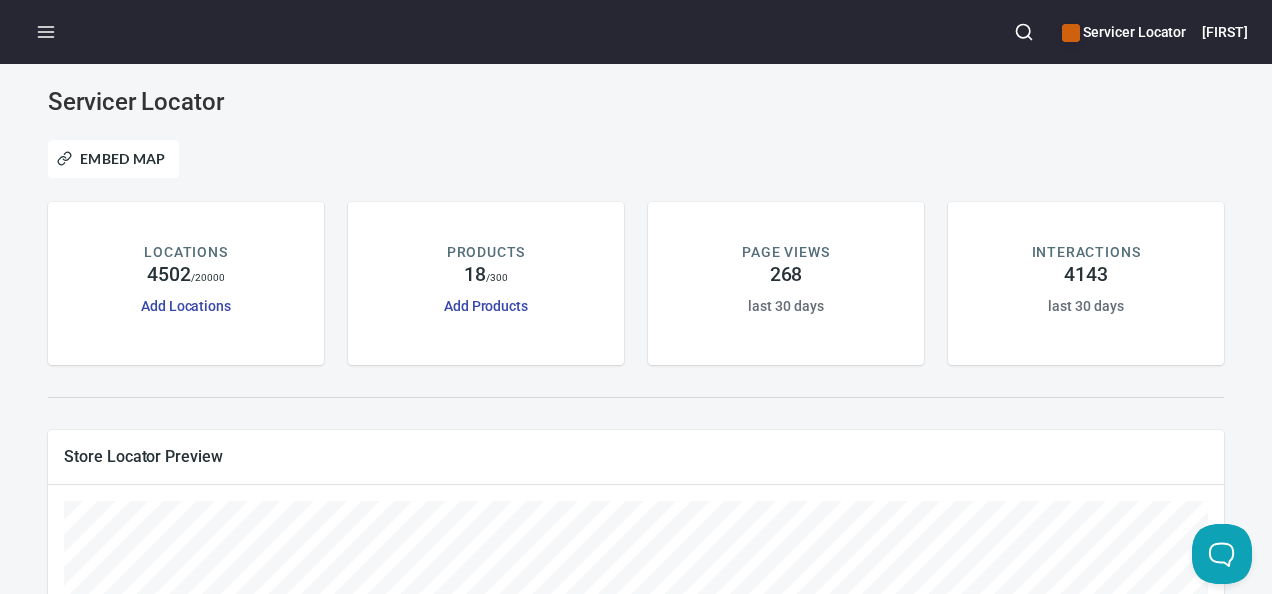 click on "LOCATIONS [NUMBER] / [NUMBER] Add Locations" at bounding box center (186, 283) 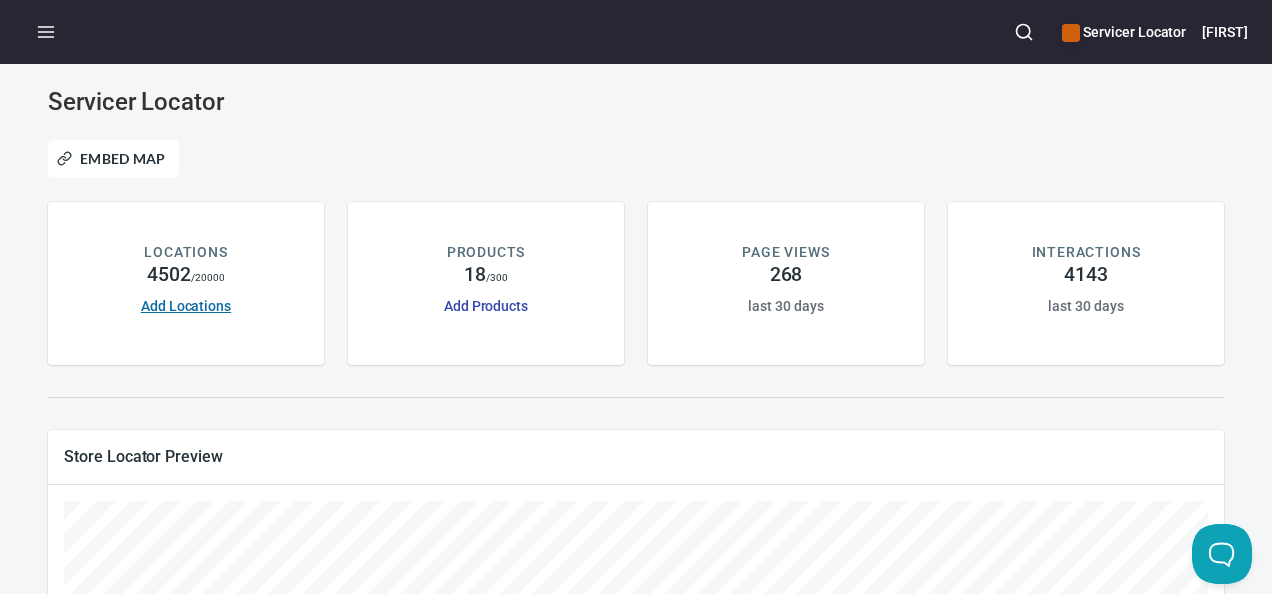 click on "Add Locations" at bounding box center (186, 306) 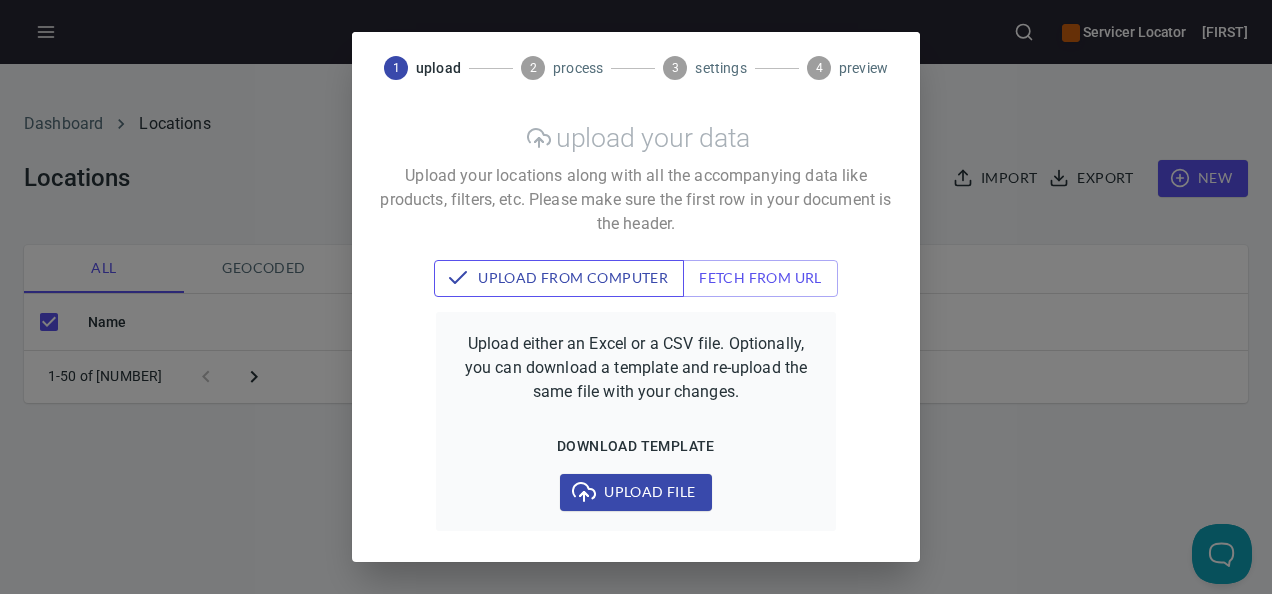 checkbox on "false" 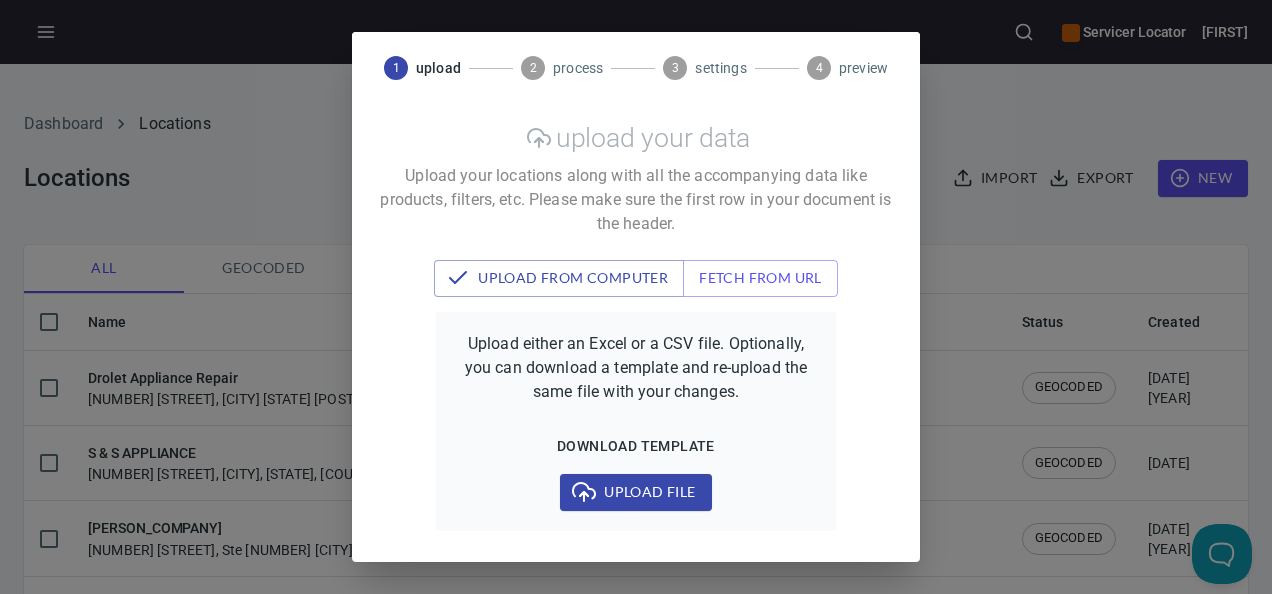 click on "1 upload 2 process 3 settings 4 preview upload your data Upload your locations along with all the accompanying data like products, filters, etc. Please make sure the first row in your document is the header. upload from computer fetch from url Upload either an Excel or a CSV file. Optionally, you can download a template and re-upload the same file with your changes. download template Upload file" at bounding box center (636, 297) 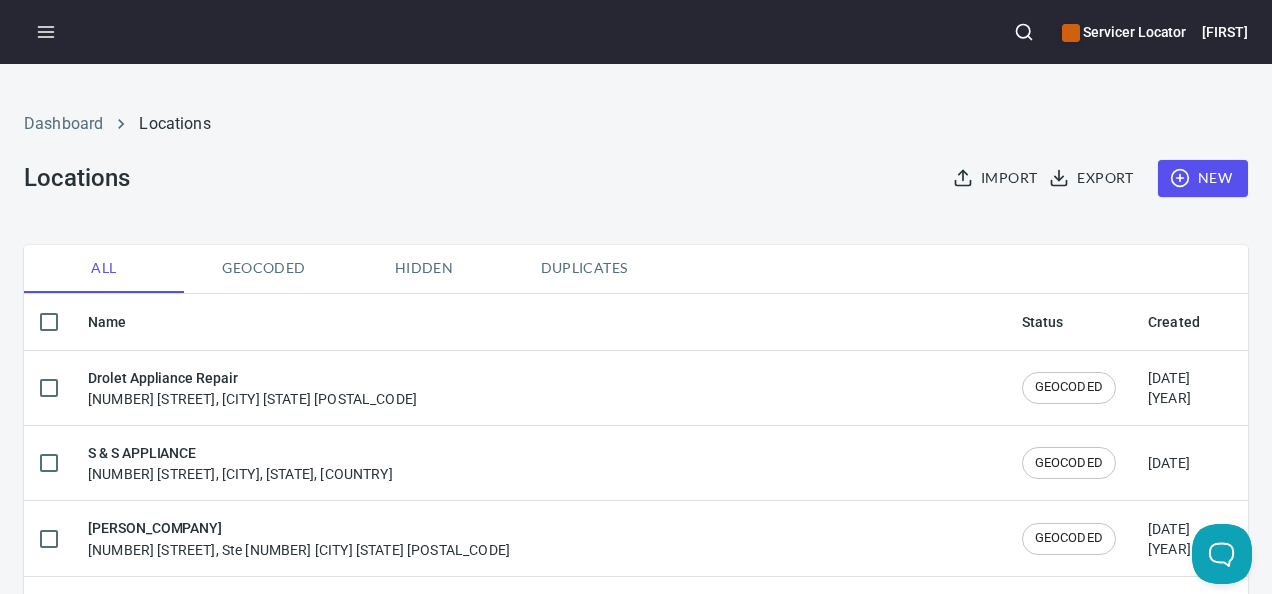 click on "New" at bounding box center (1203, 178) 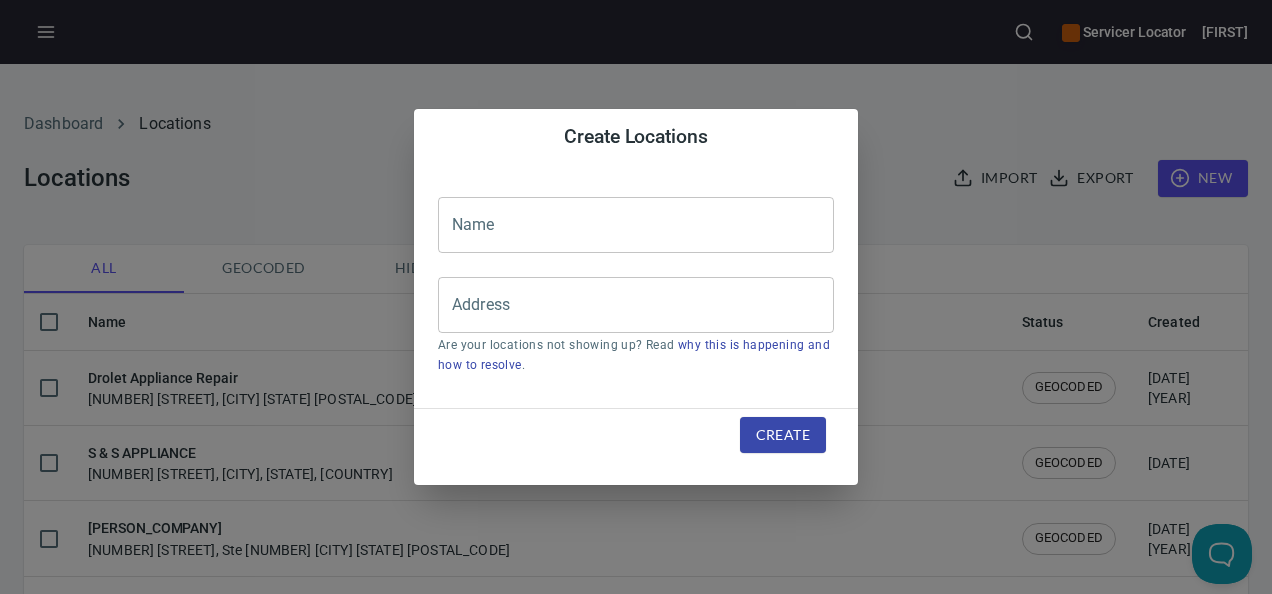 click at bounding box center [636, 225] 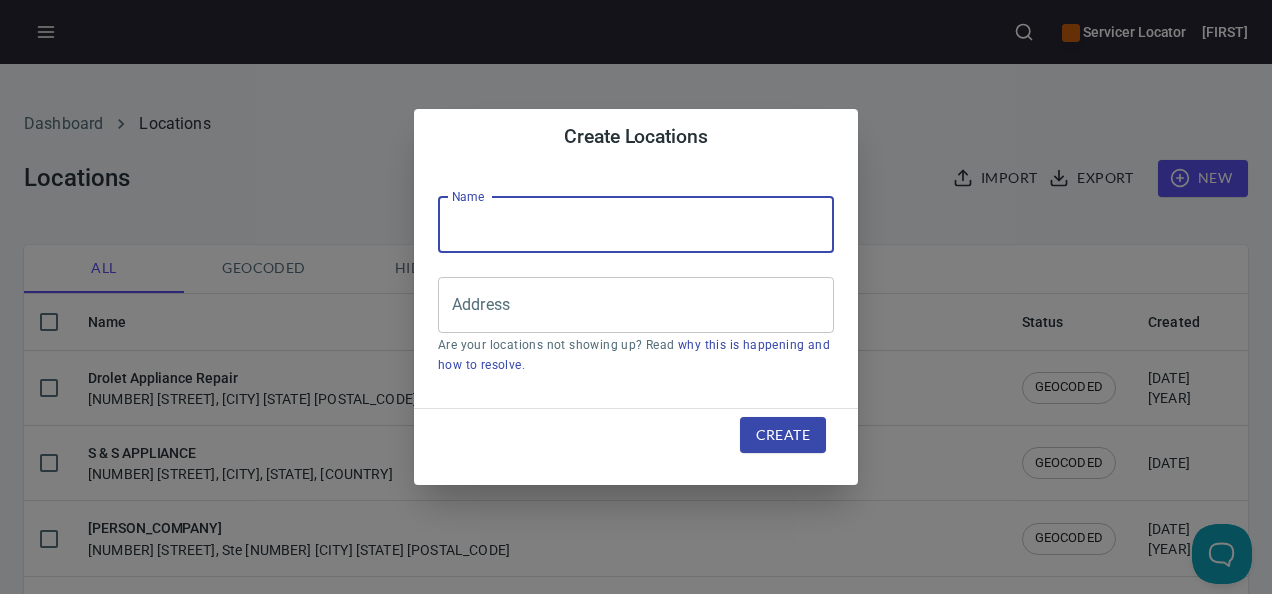 paste on "[EMAIL]" 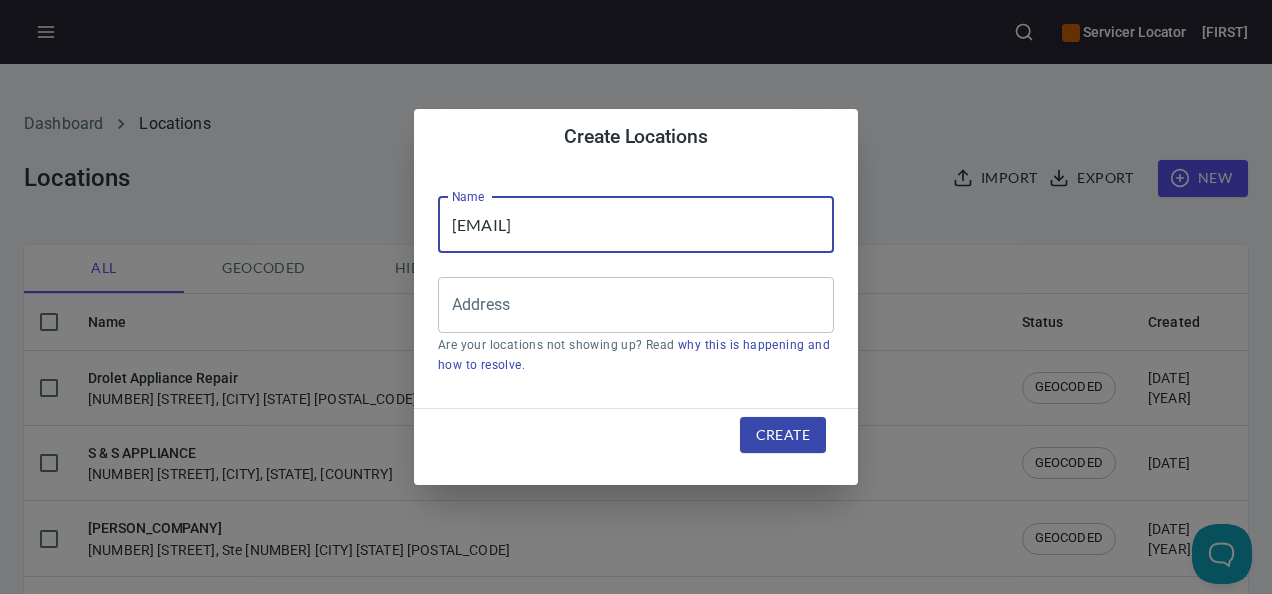 drag, startPoint x: 700, startPoint y: 230, endPoint x: 394, endPoint y: 254, distance: 306.93973 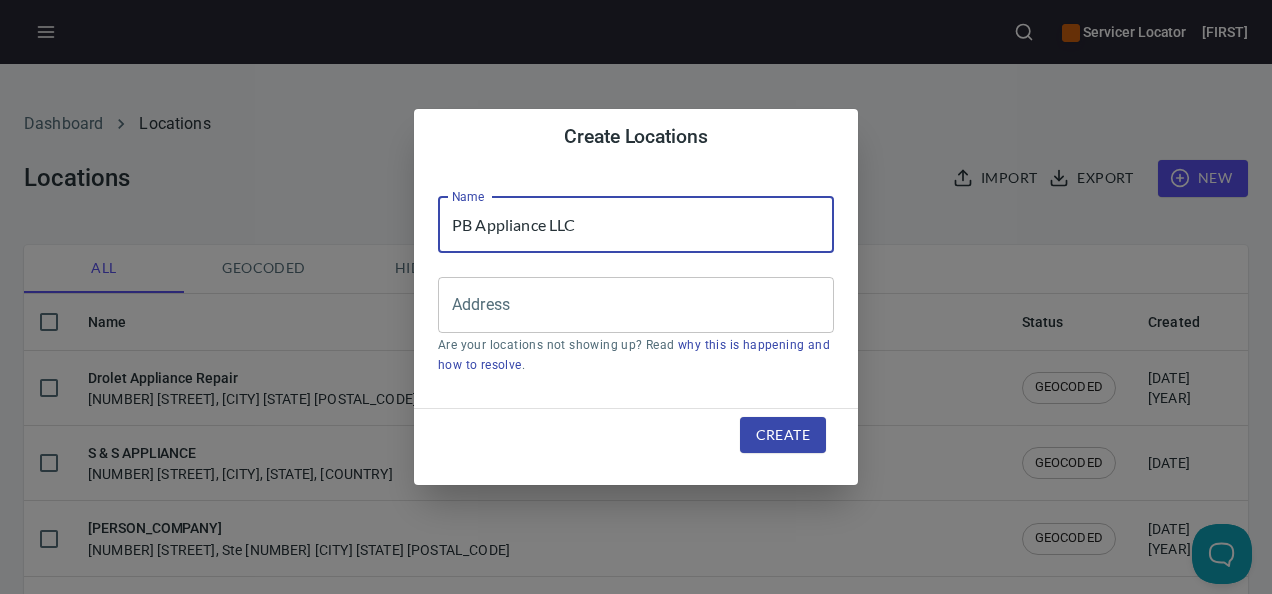 type on "PB Appliance LLC" 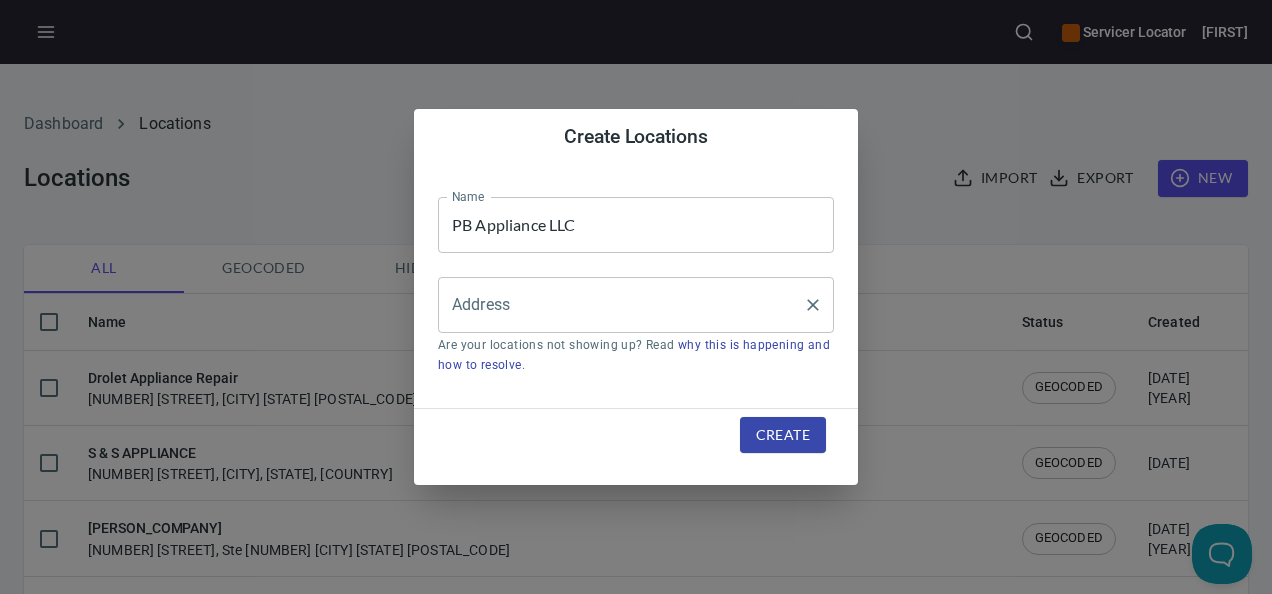 click on "Address" at bounding box center (621, 305) 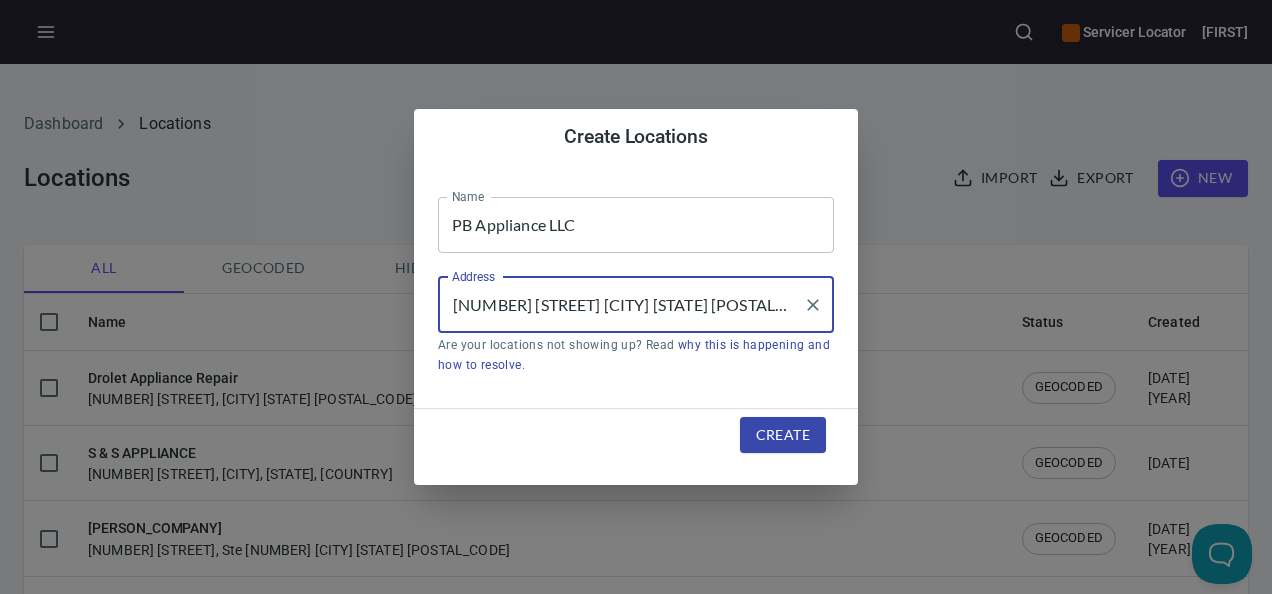 click on "[NUMBER] [STREET] [CITY] [STATE] [POSTAL_CODE]" at bounding box center [621, 305] 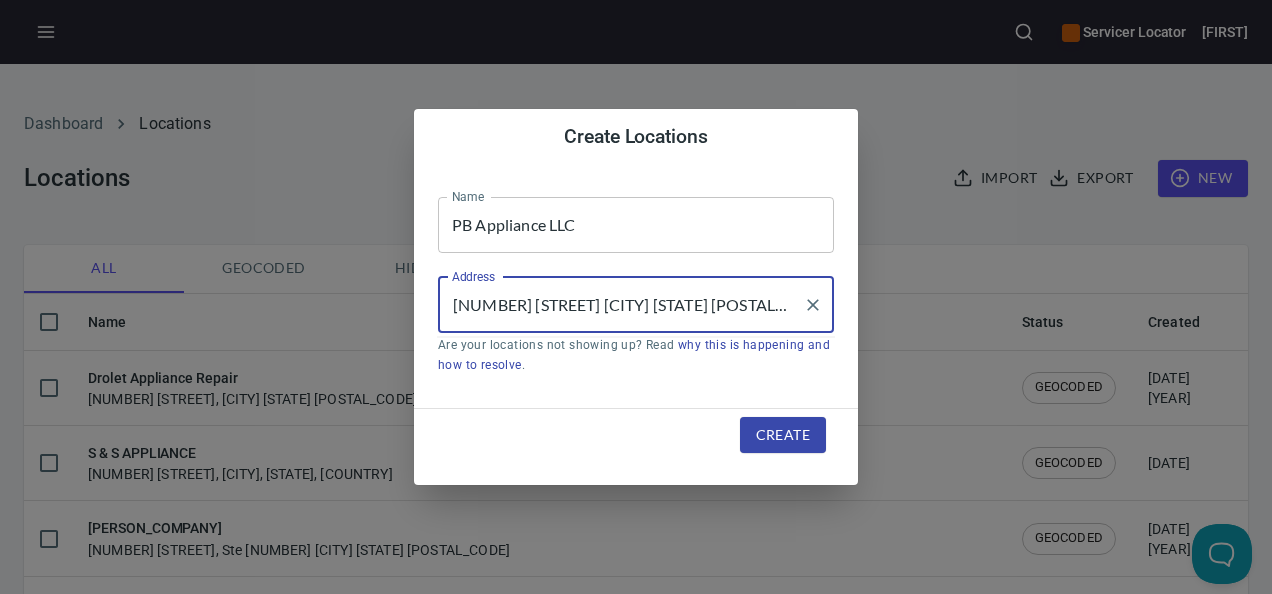 click on "[NUMBER] [STREET] [CITY] [STATE] [POSTAL_CODE]" at bounding box center [621, 305] 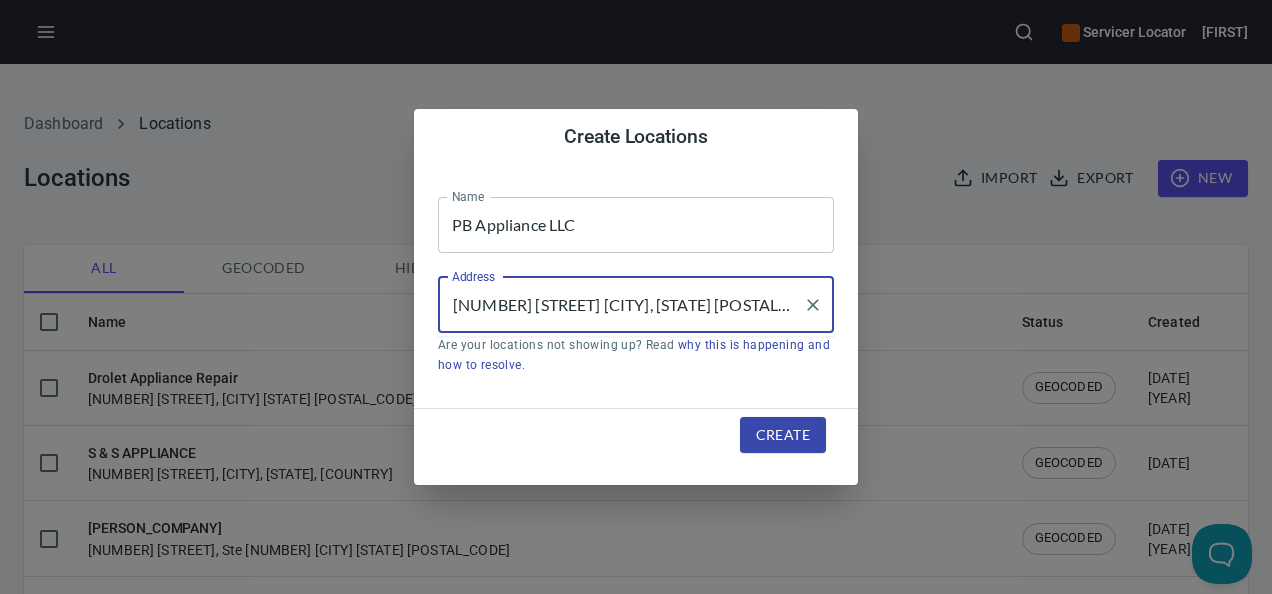 type on "[NUMBER] [STREET] [CITY], [STATE] [POSTAL_CODE]" 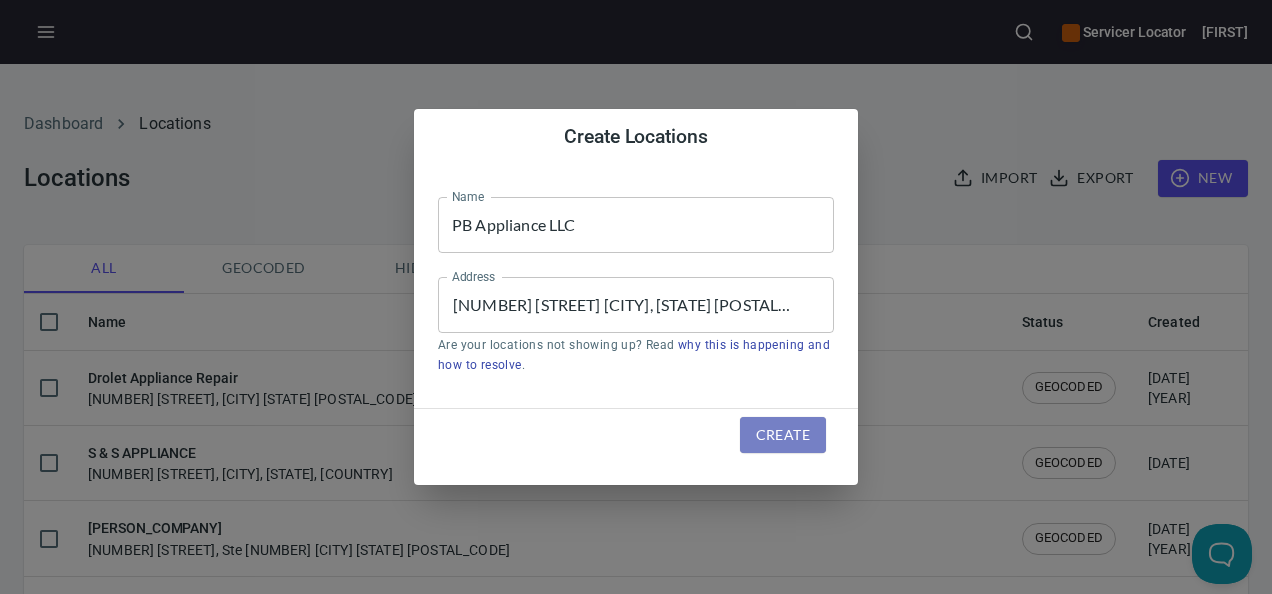 click on "Create" at bounding box center [783, 435] 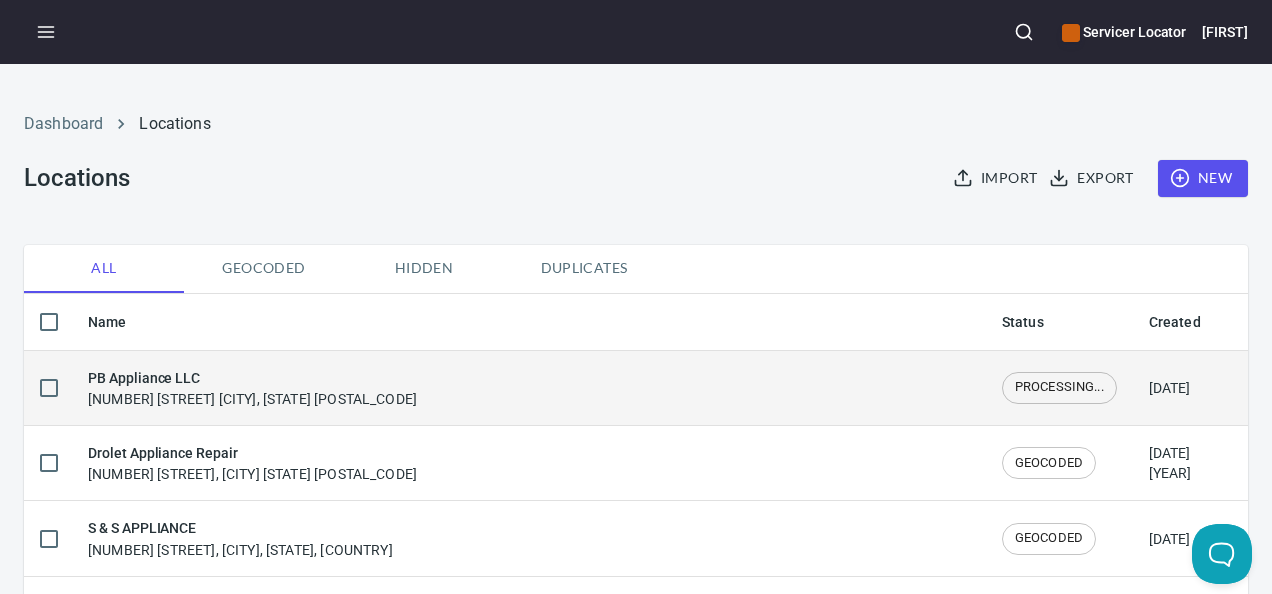 click on "PB Appliance LLC [NUMBER] [STREET] [CITY], [STATE] [POSTAL_CODE]" at bounding box center (529, 388) 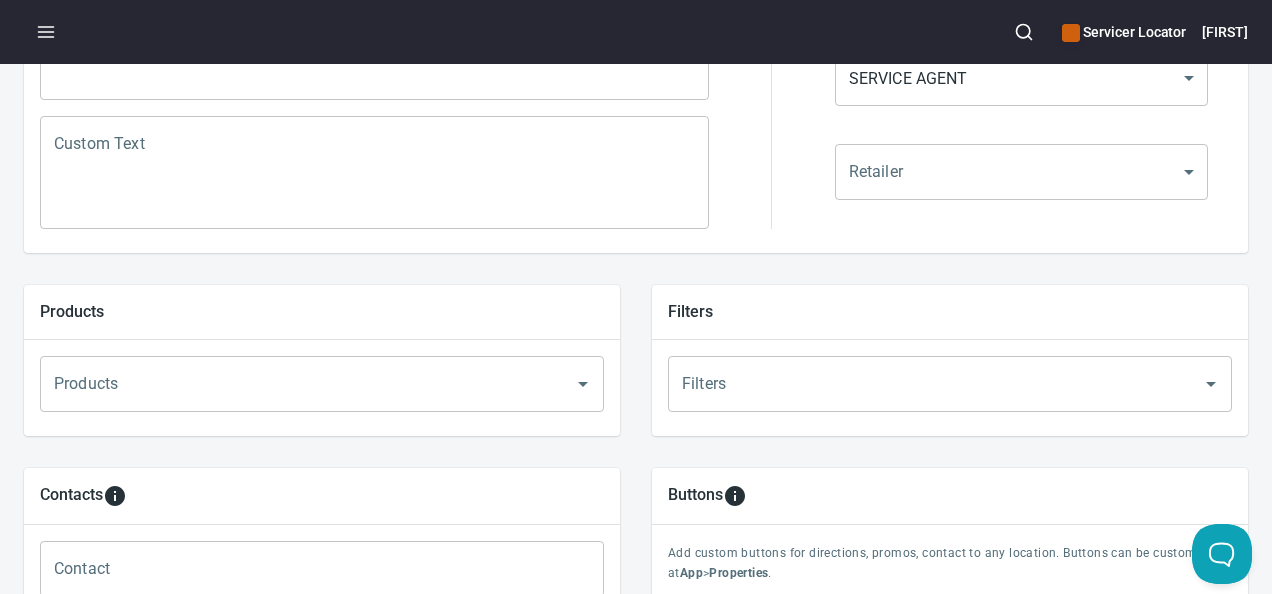 scroll, scrollTop: 300, scrollLeft: 0, axis: vertical 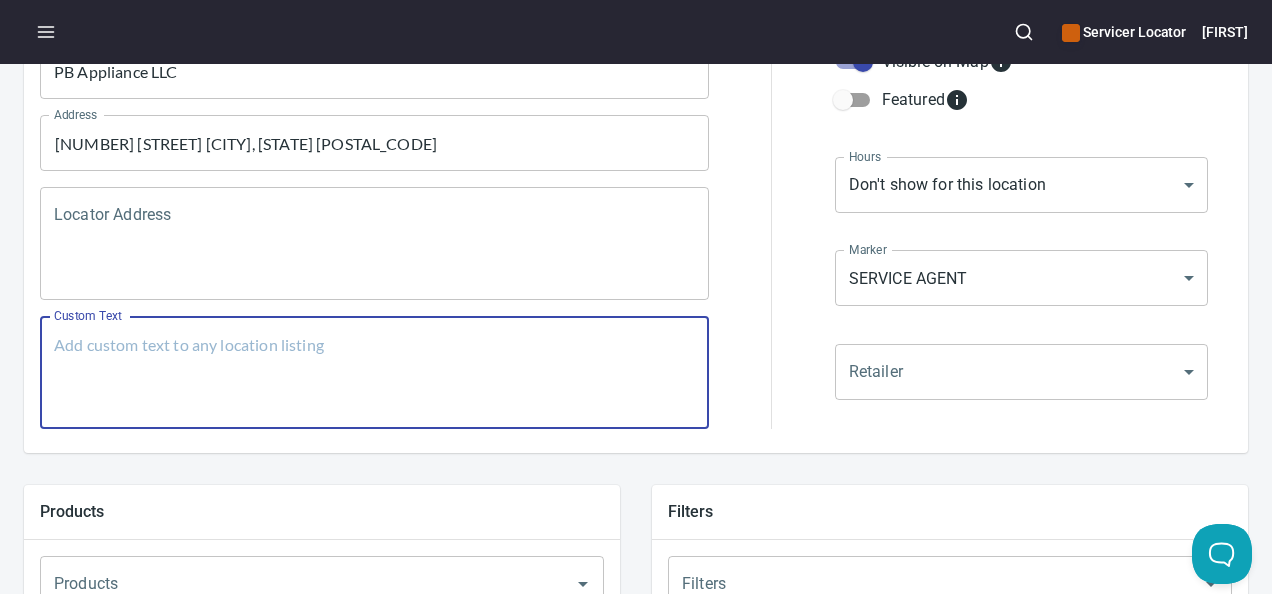 click on "Custom Text" at bounding box center [374, 373] 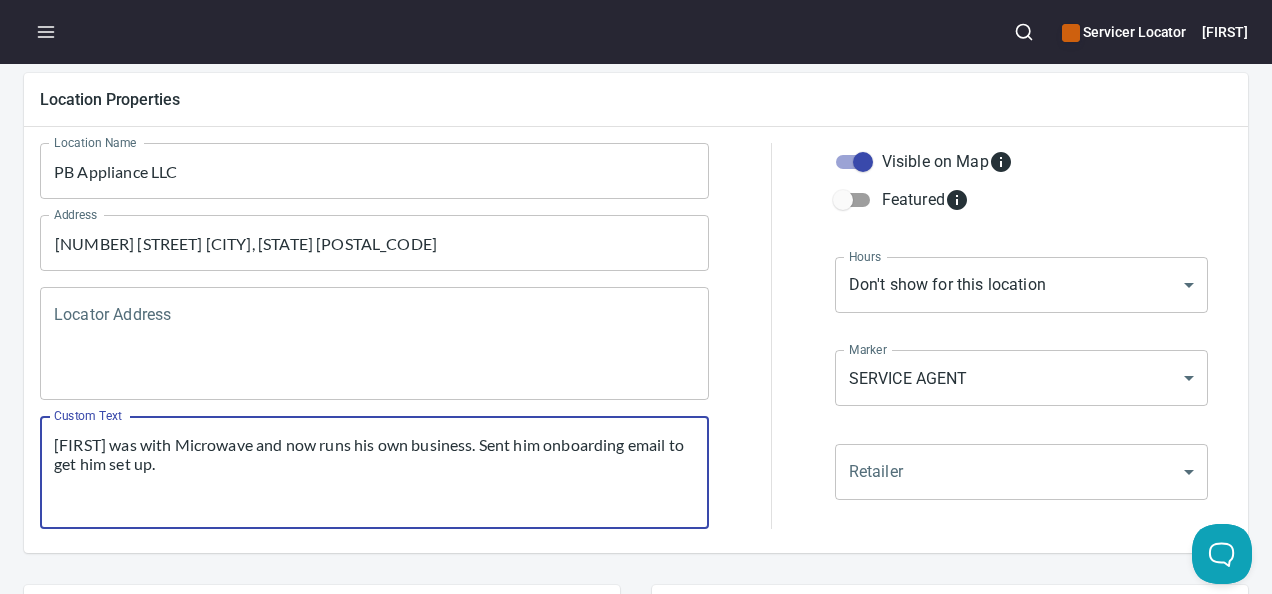 scroll, scrollTop: 0, scrollLeft: 0, axis: both 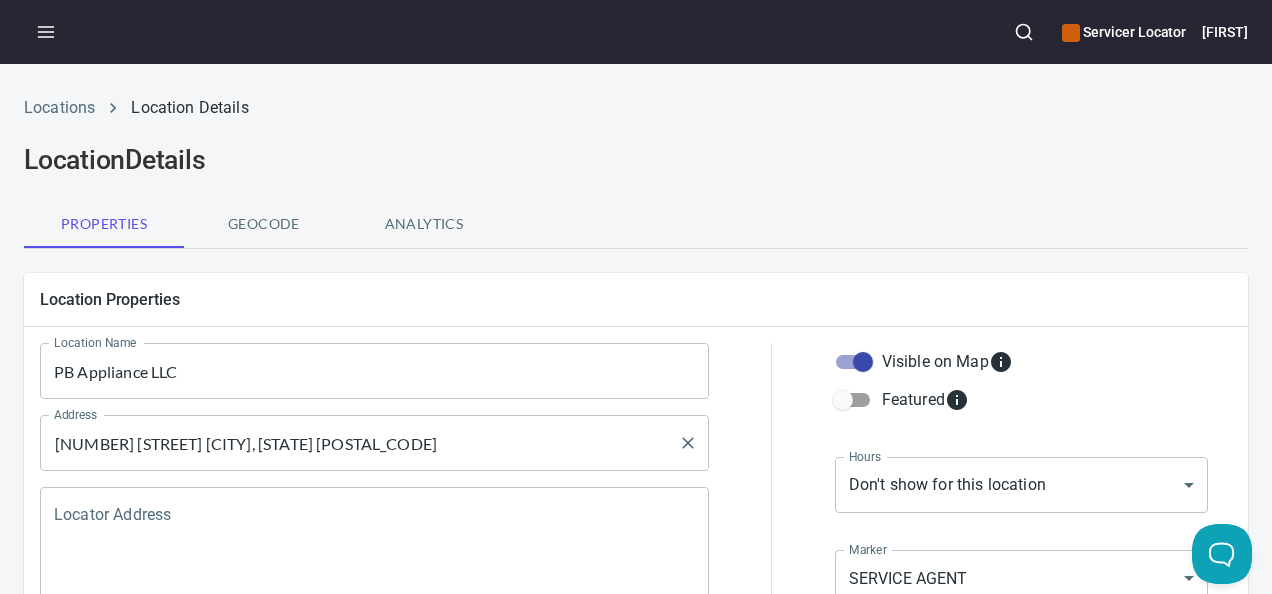 type on "[FIRST] was with Microwave and now runs his own business. Sent him onboarding email to get him set up." 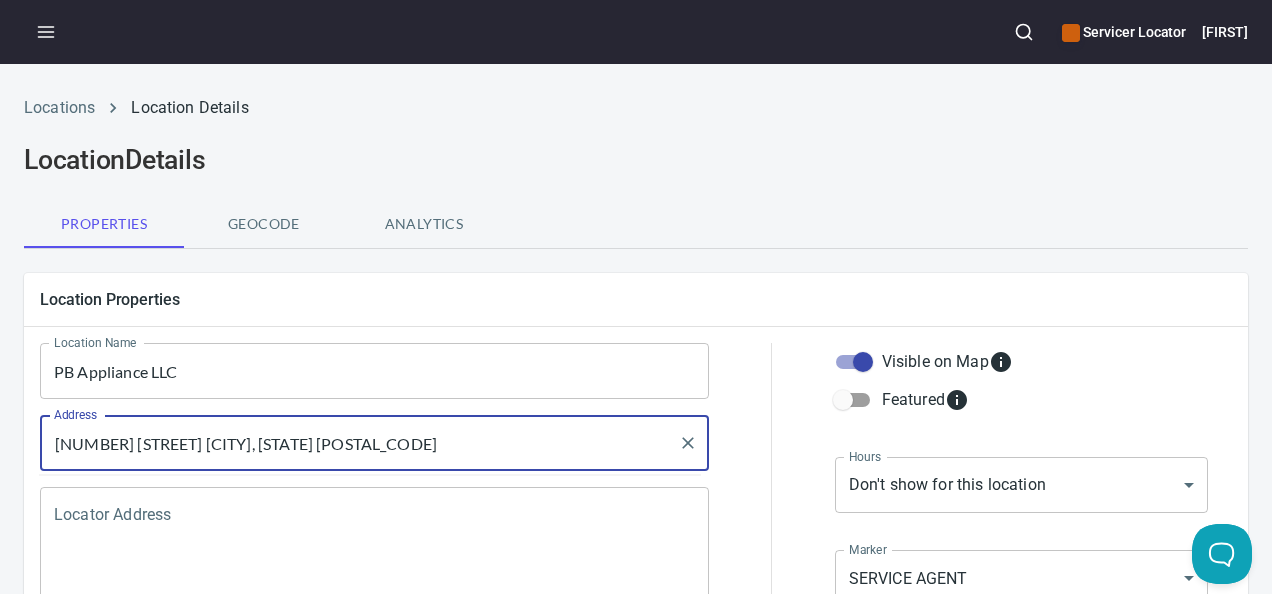 click on "[NUMBER] [STREET] [CITY], [STATE] [POSTAL_CODE]" at bounding box center [359, 443] 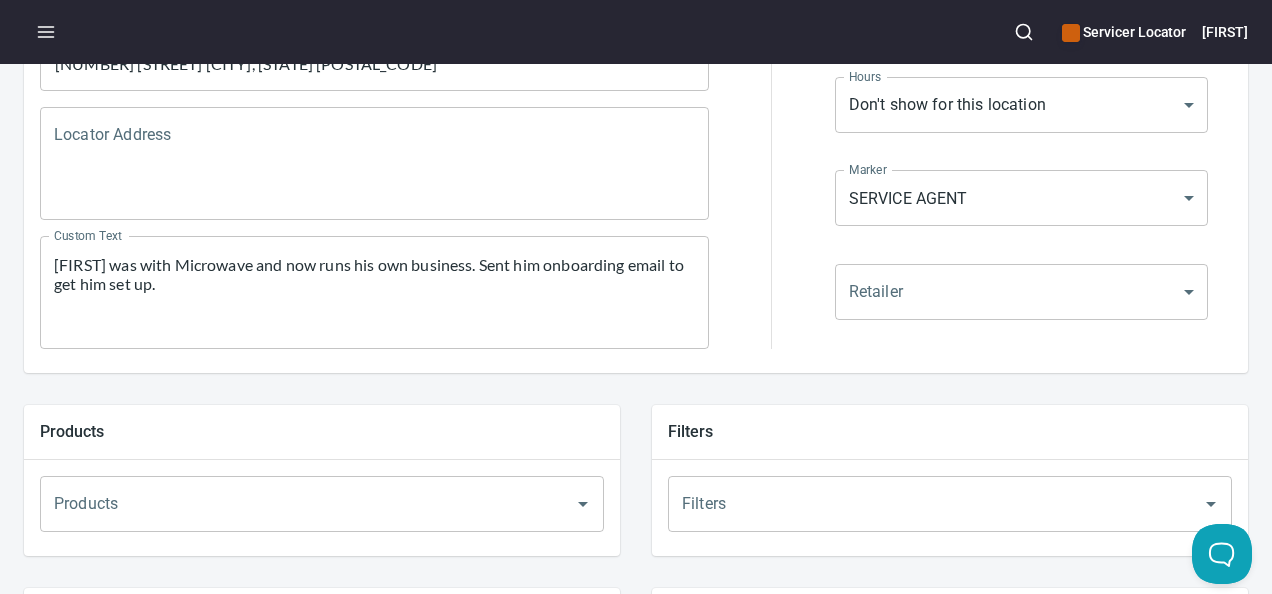 scroll, scrollTop: 600, scrollLeft: 0, axis: vertical 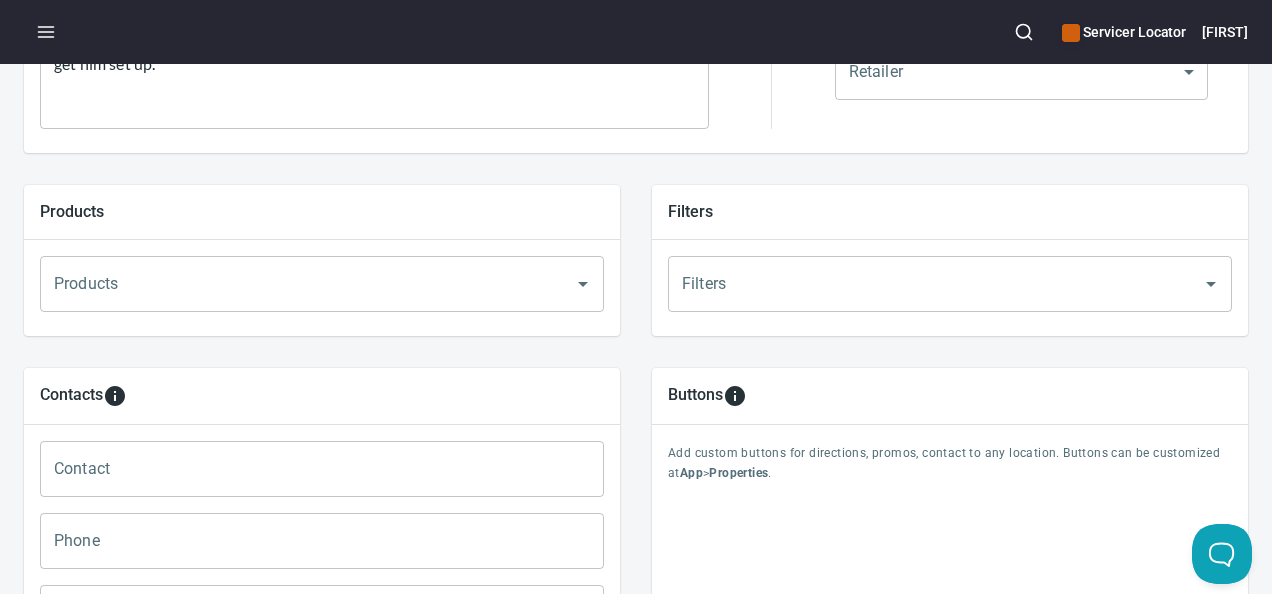 click on "Products" at bounding box center (294, 284) 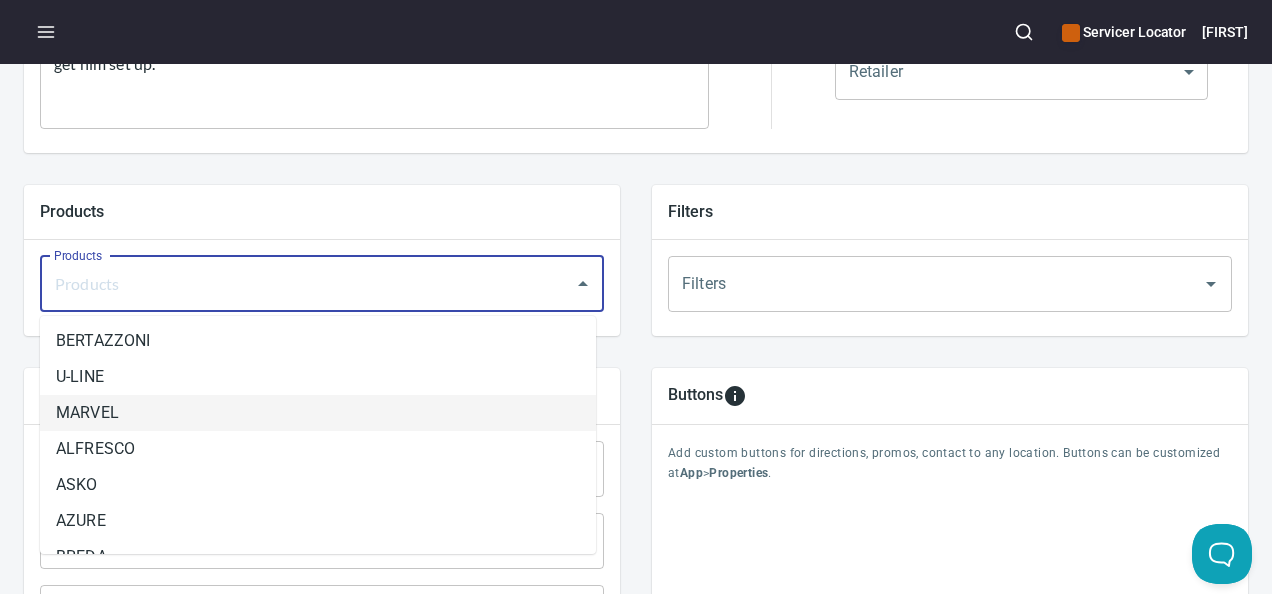 scroll, scrollTop: 100, scrollLeft: 0, axis: vertical 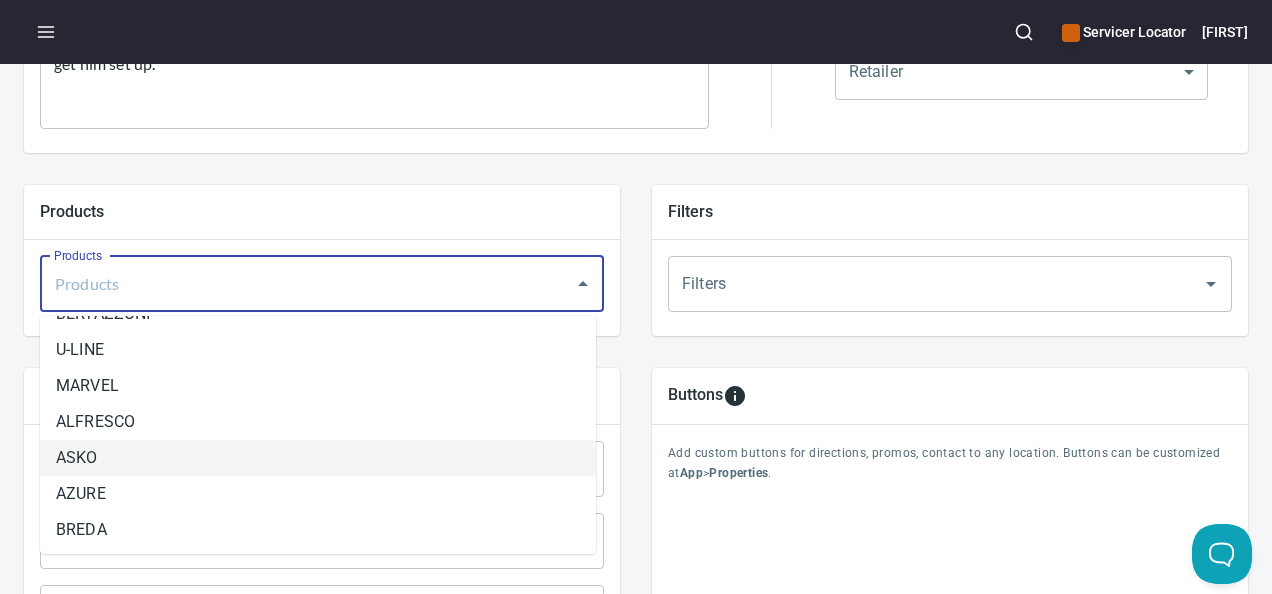 click on "ASKO" at bounding box center [318, 458] 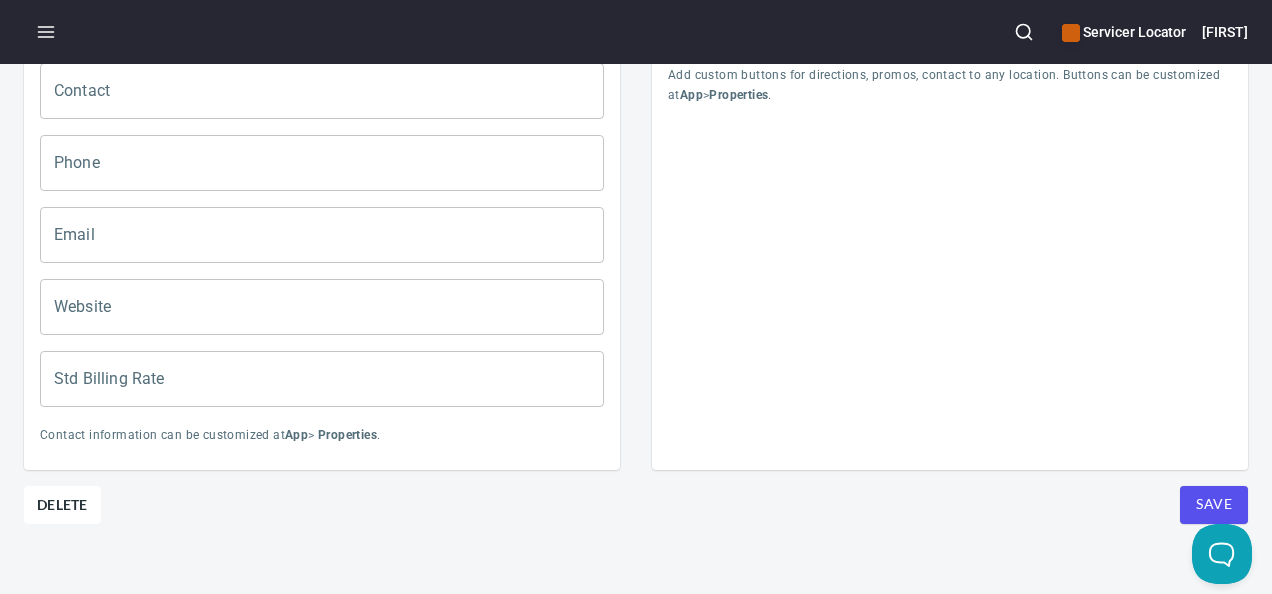 scroll, scrollTop: 1010, scrollLeft: 0, axis: vertical 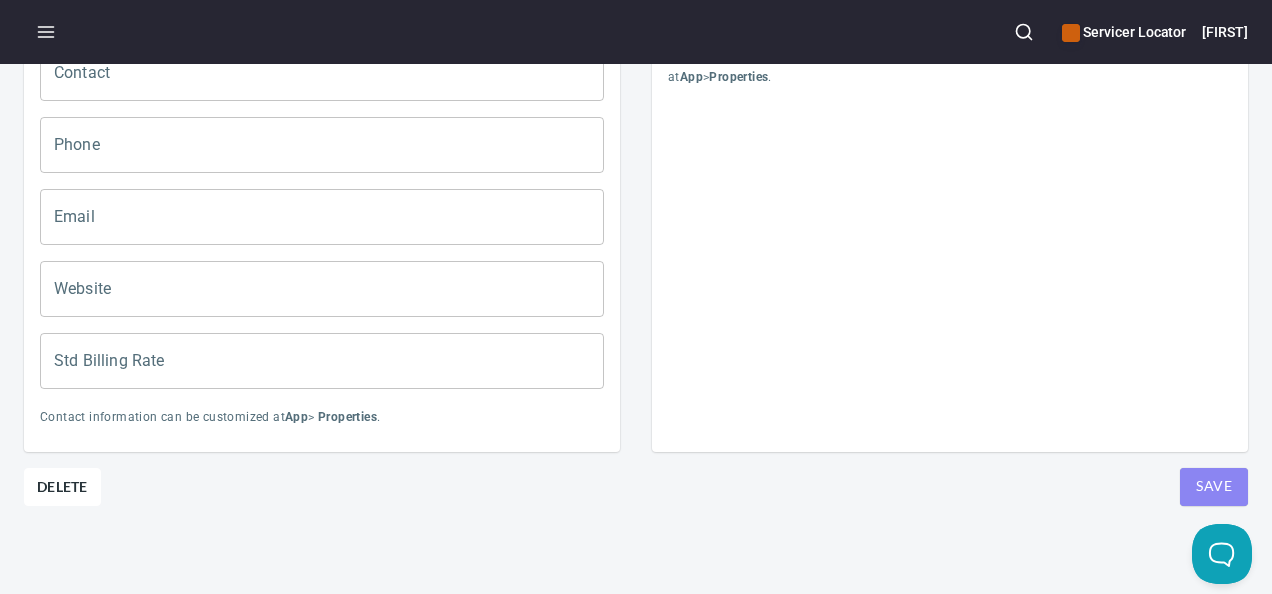 click on "Save" at bounding box center (1214, 487) 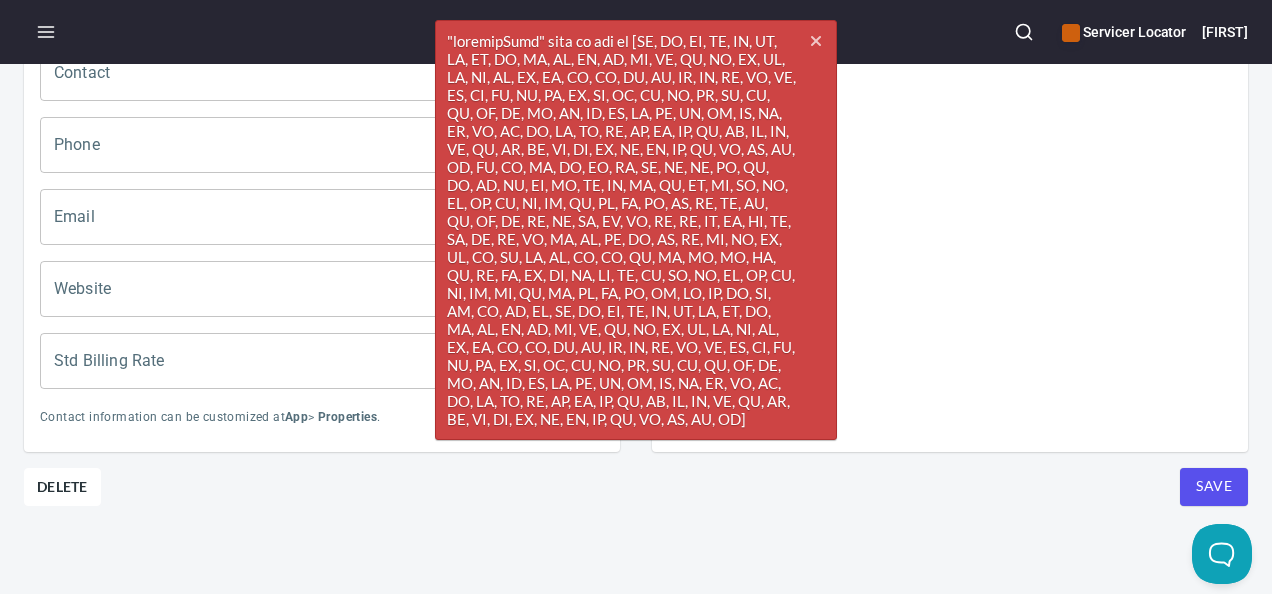 click on "Save" at bounding box center (1214, 487) 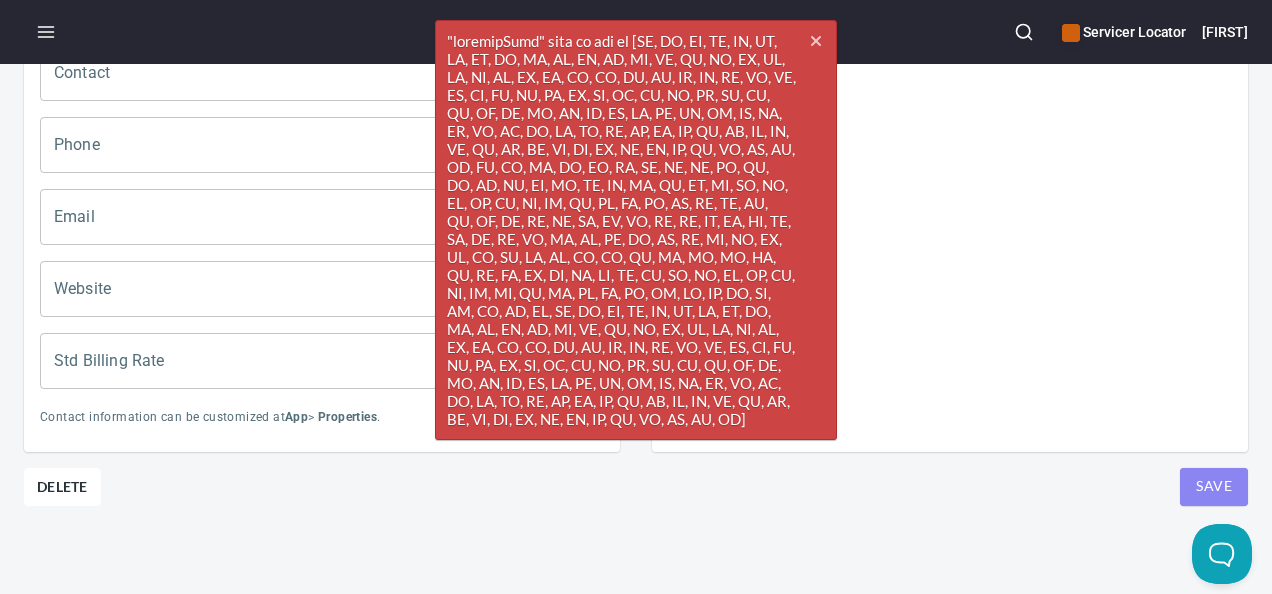 click on "Save" at bounding box center (1214, 487) 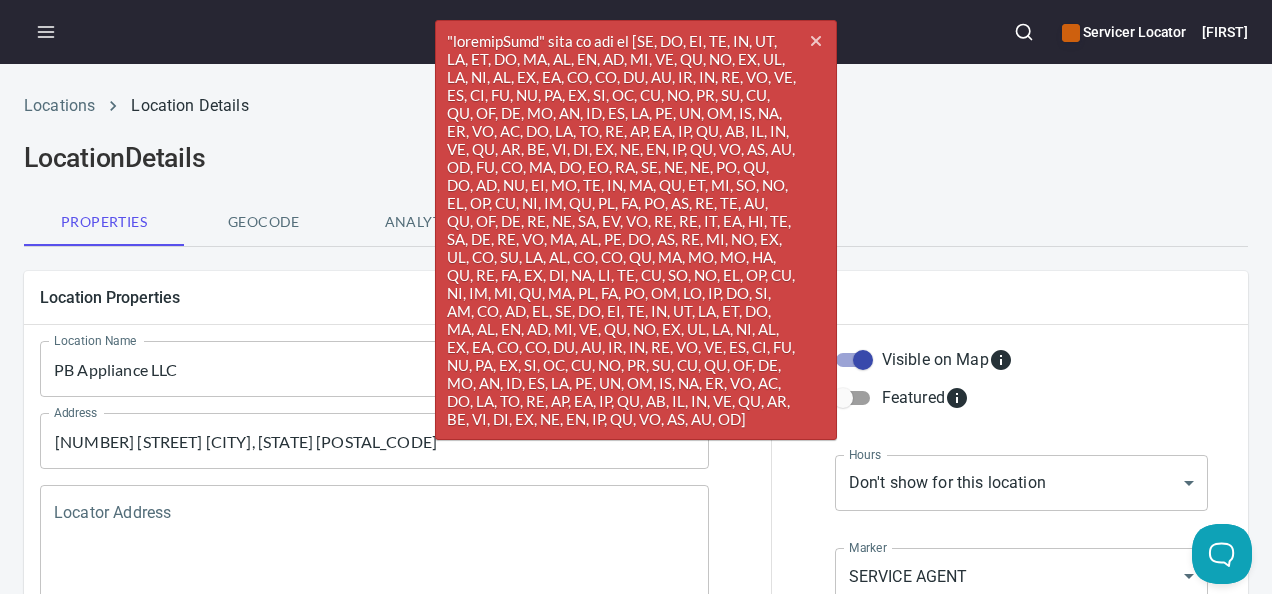 scroll, scrollTop: 0, scrollLeft: 0, axis: both 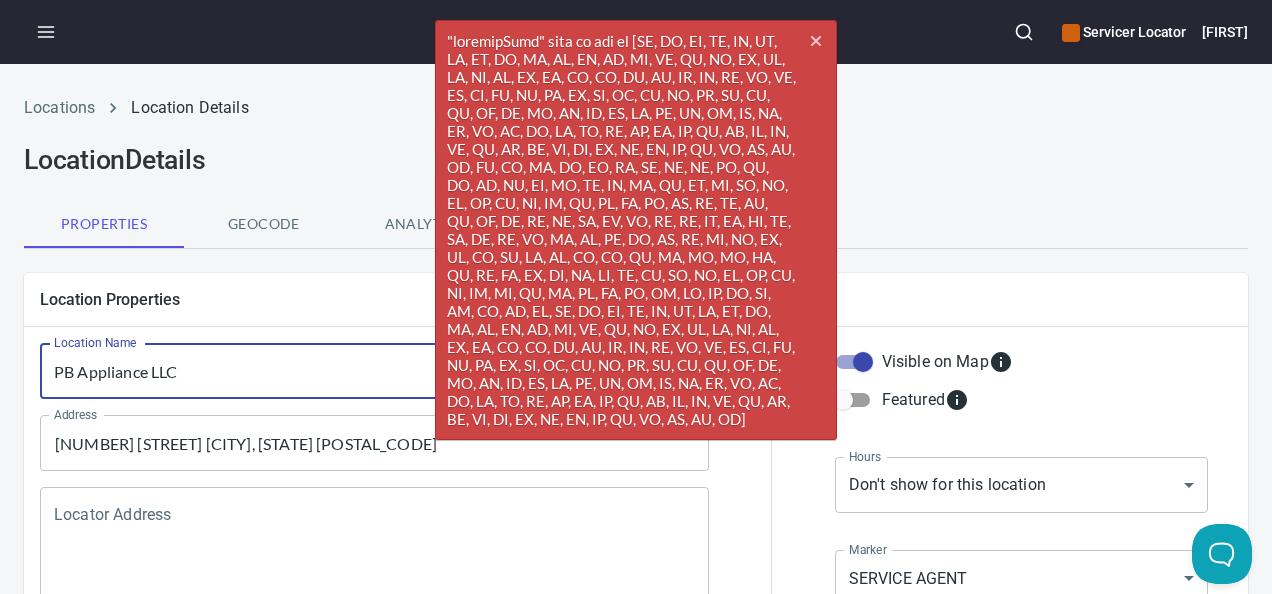 click on "PB Appliance LLC" at bounding box center (374, 371) 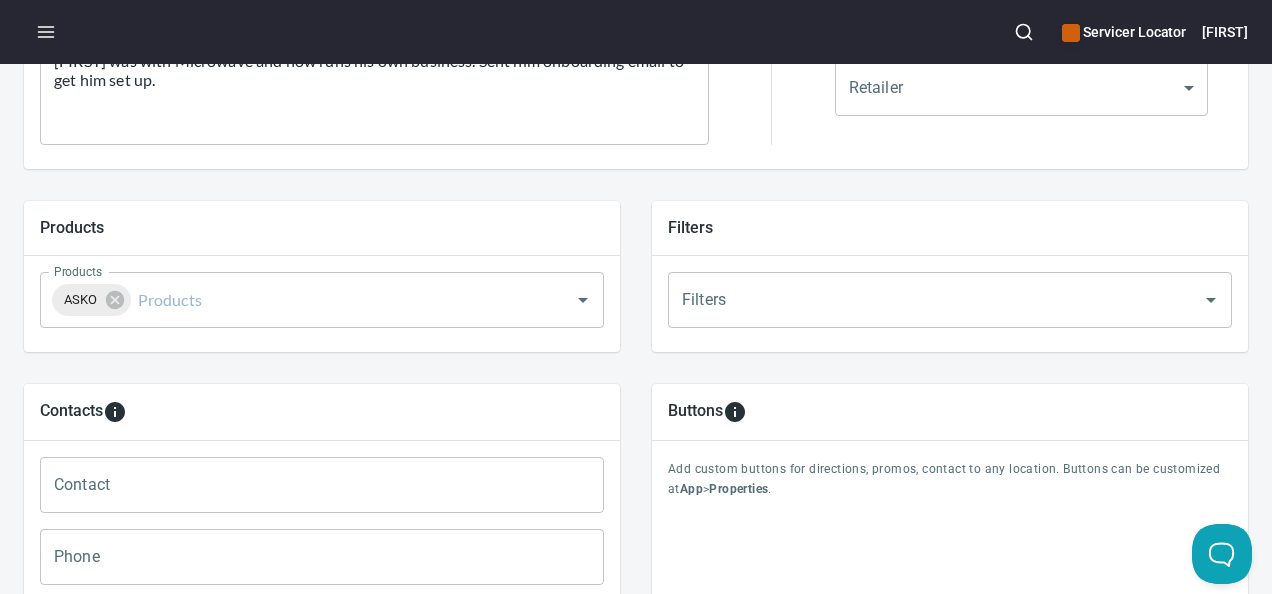 scroll, scrollTop: 700, scrollLeft: 0, axis: vertical 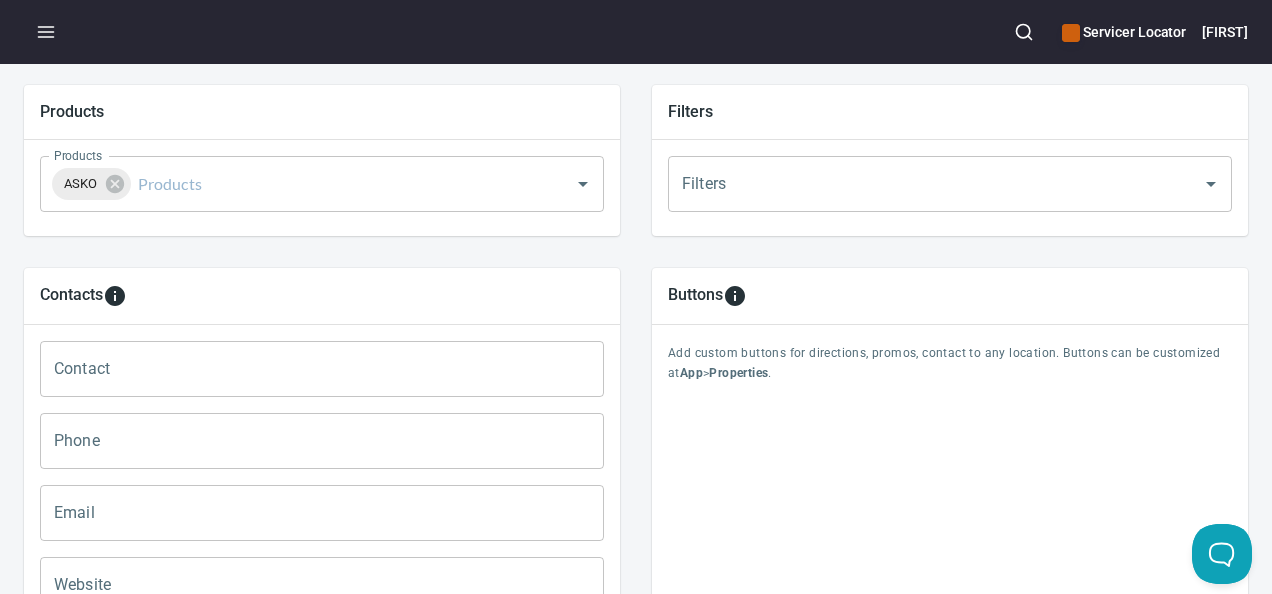 click on "Contact" at bounding box center (322, 369) 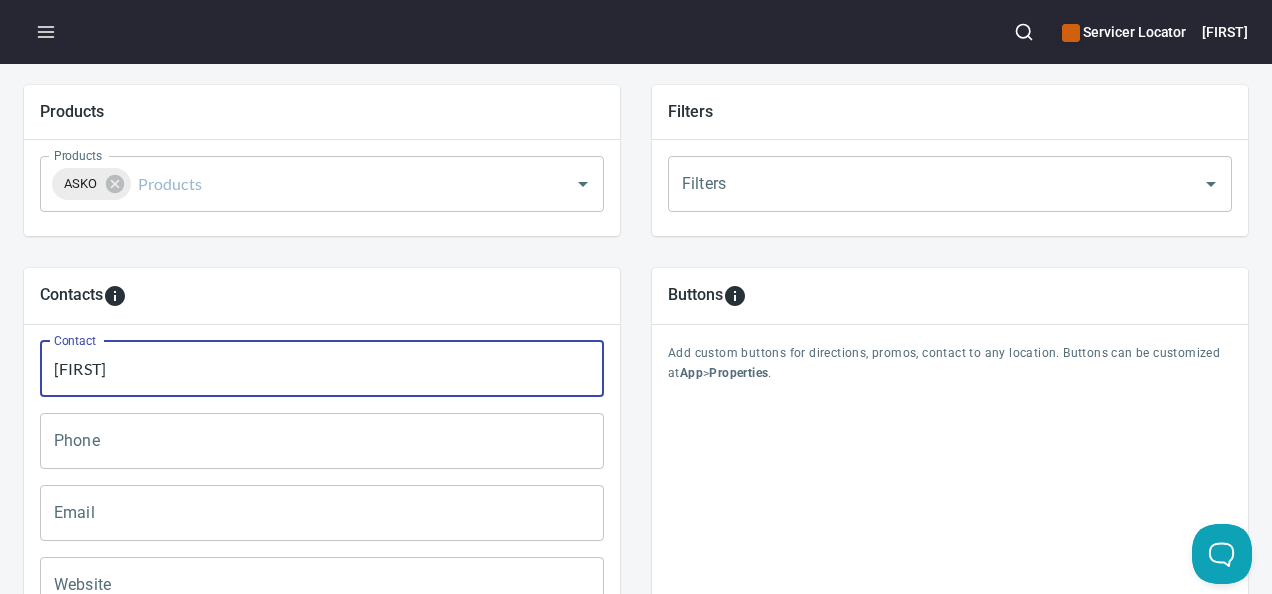 type on "[FIRST]" 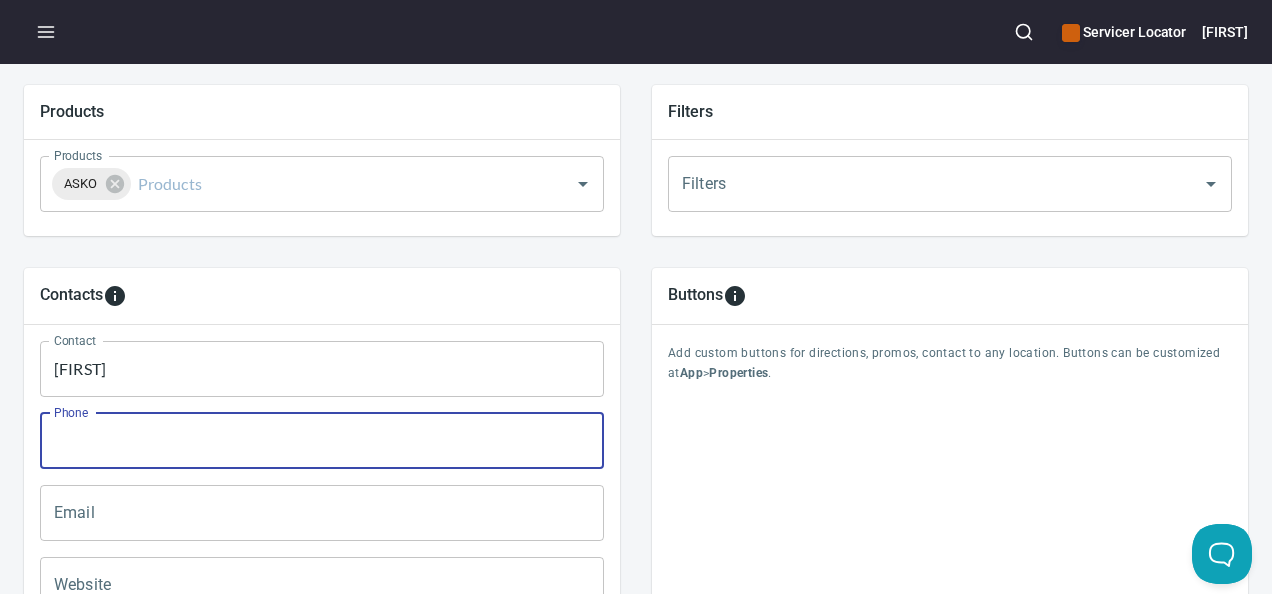 click on "Phone" at bounding box center (322, 441) 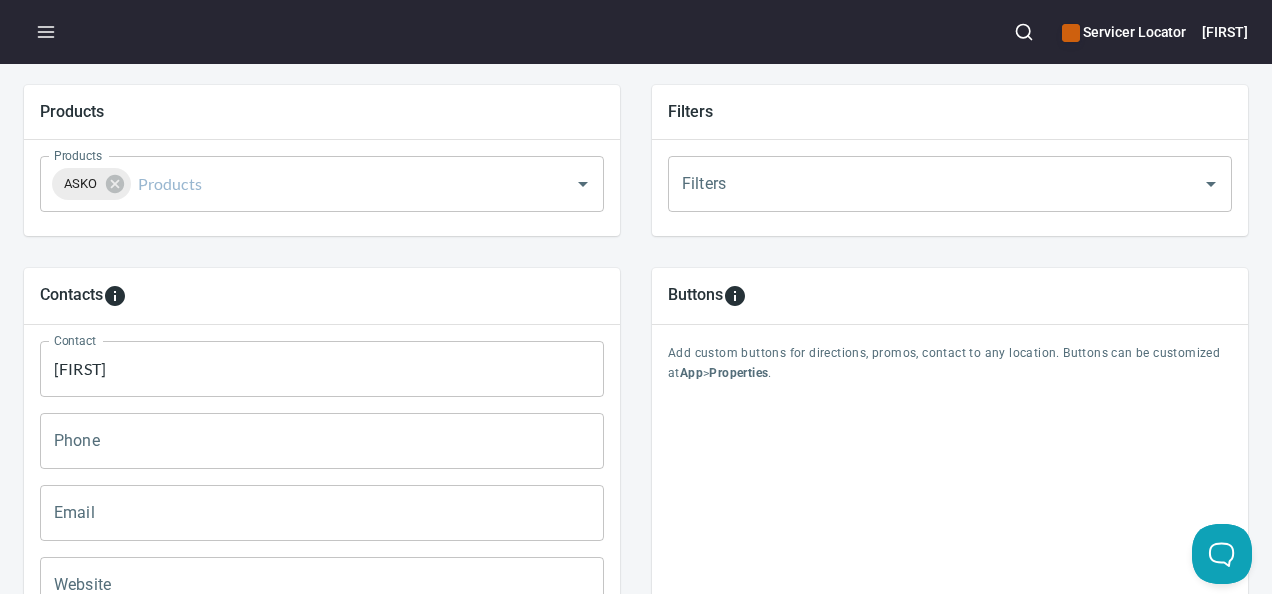 click on "Phone" at bounding box center [322, 441] 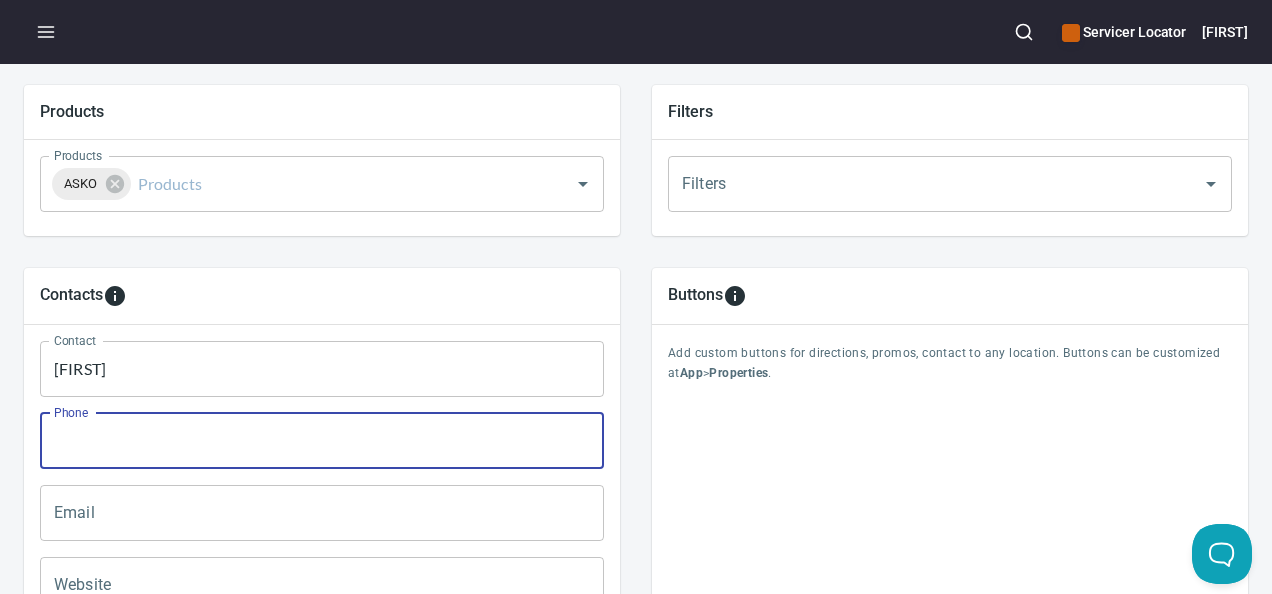paste on "[PHONE]" 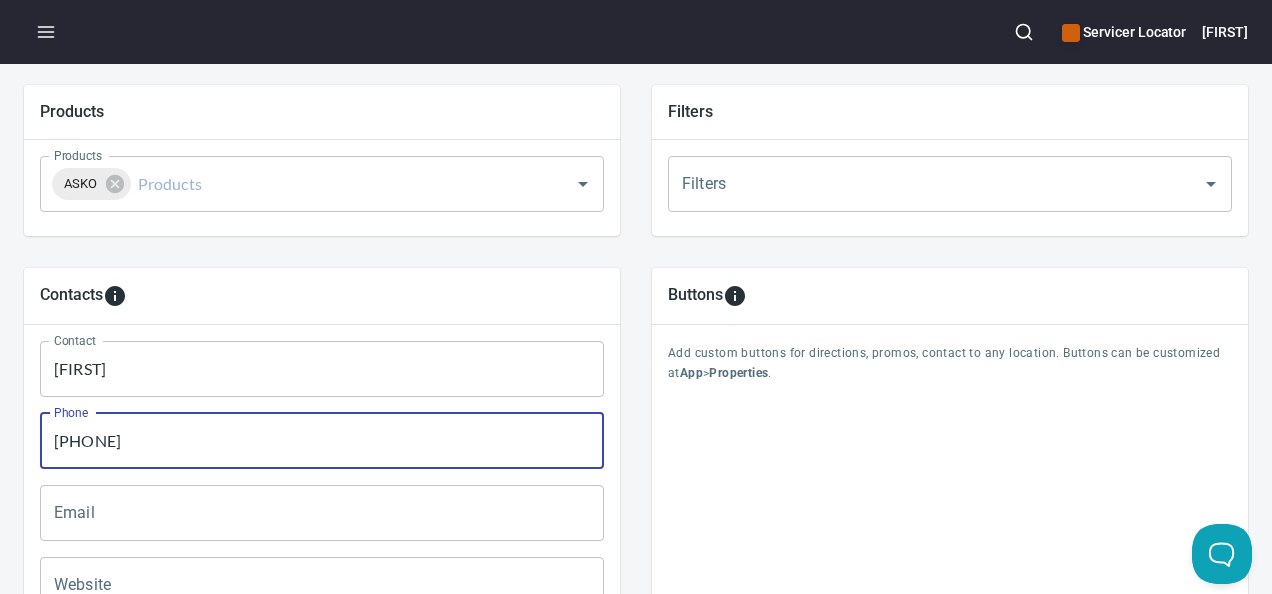 type on "[PHONE]" 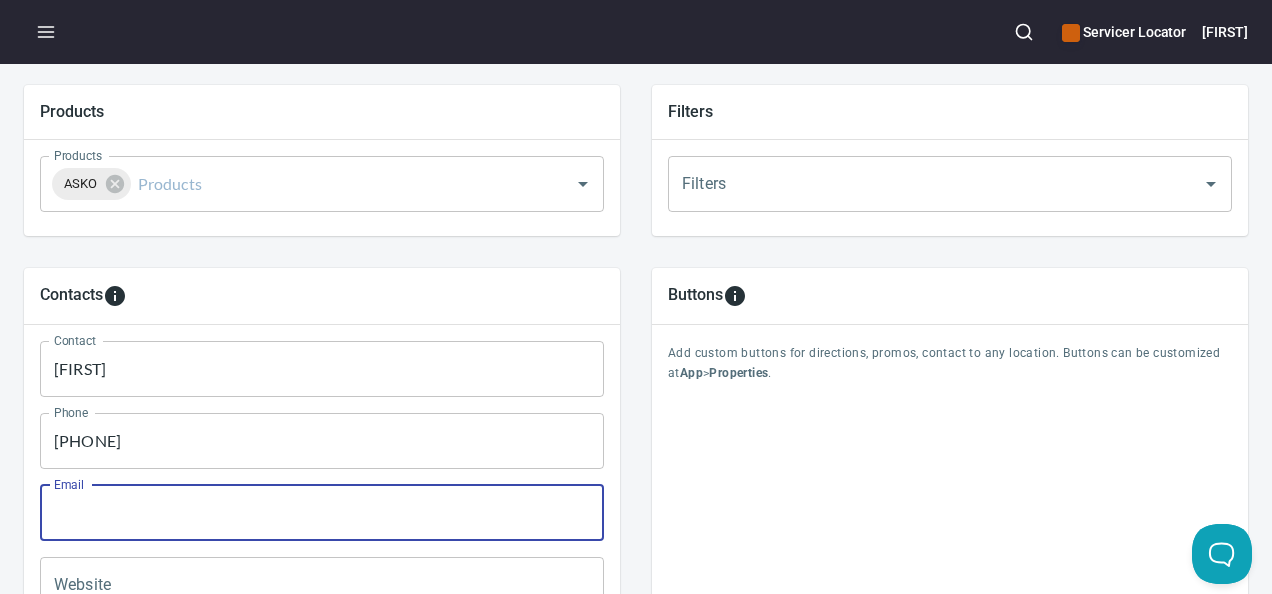 click on "Email" at bounding box center [322, 513] 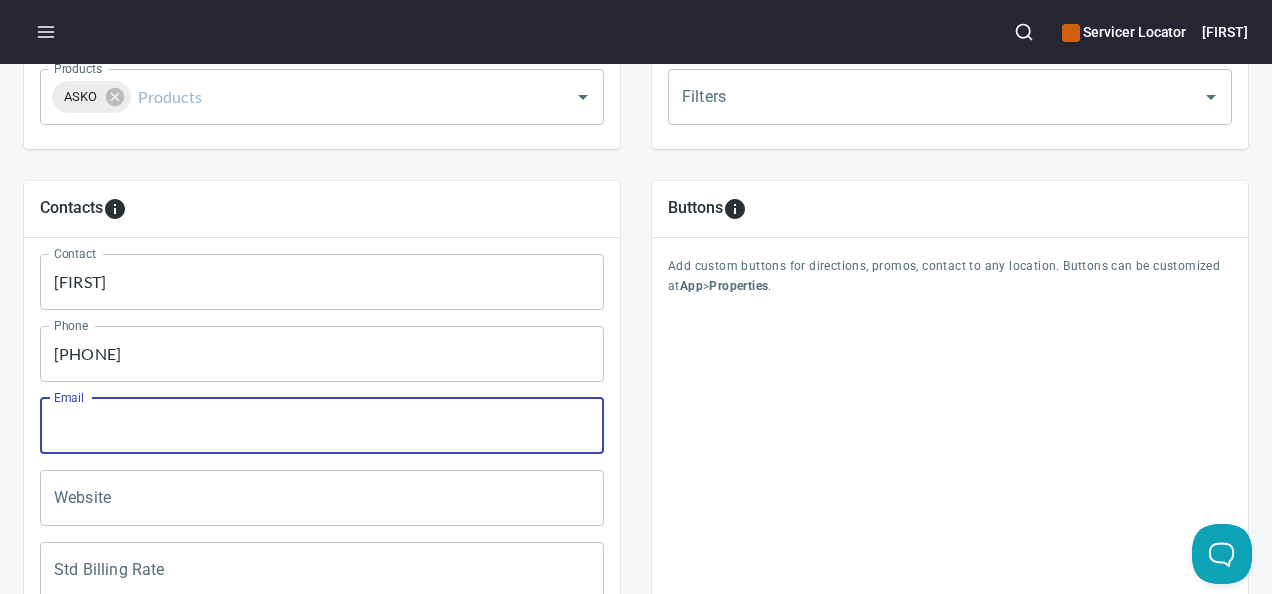 scroll, scrollTop: 900, scrollLeft: 0, axis: vertical 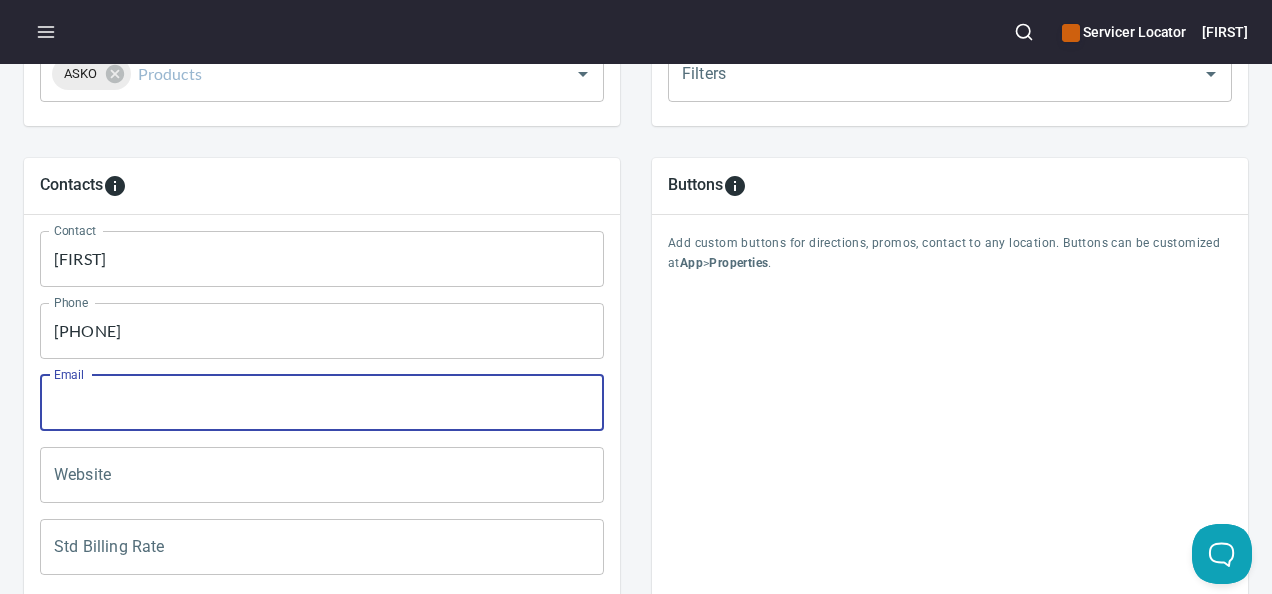 drag, startPoint x: 57, startPoint y: 394, endPoint x: 1128, endPoint y: 228, distance: 1083.7882 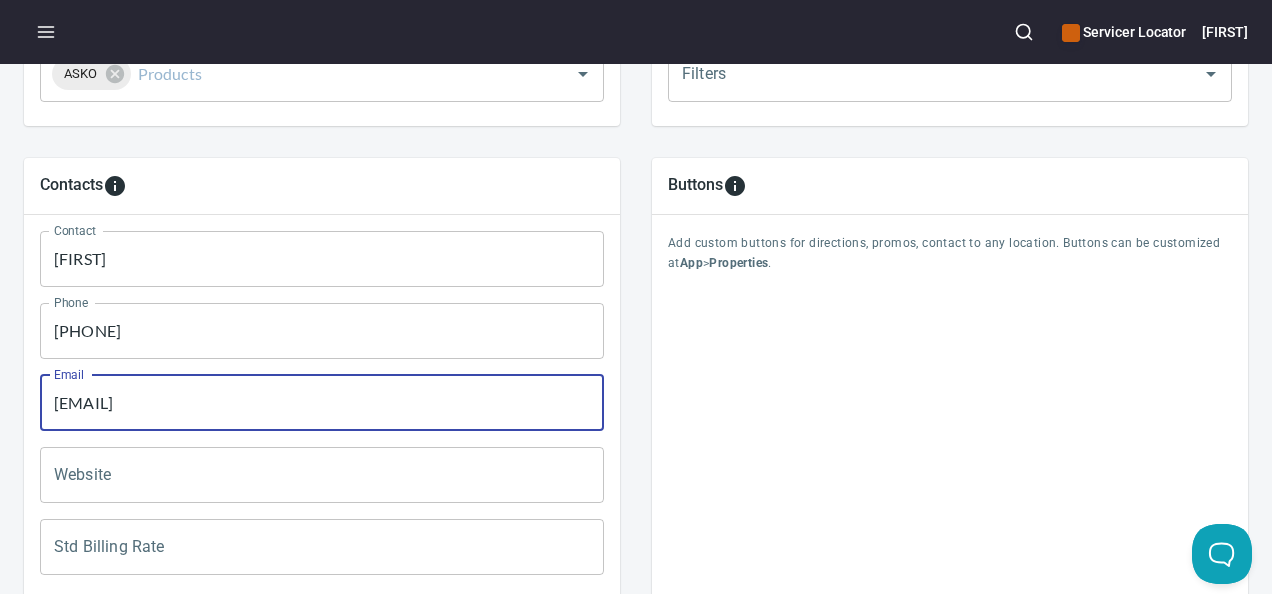 scroll, scrollTop: 1010, scrollLeft: 0, axis: vertical 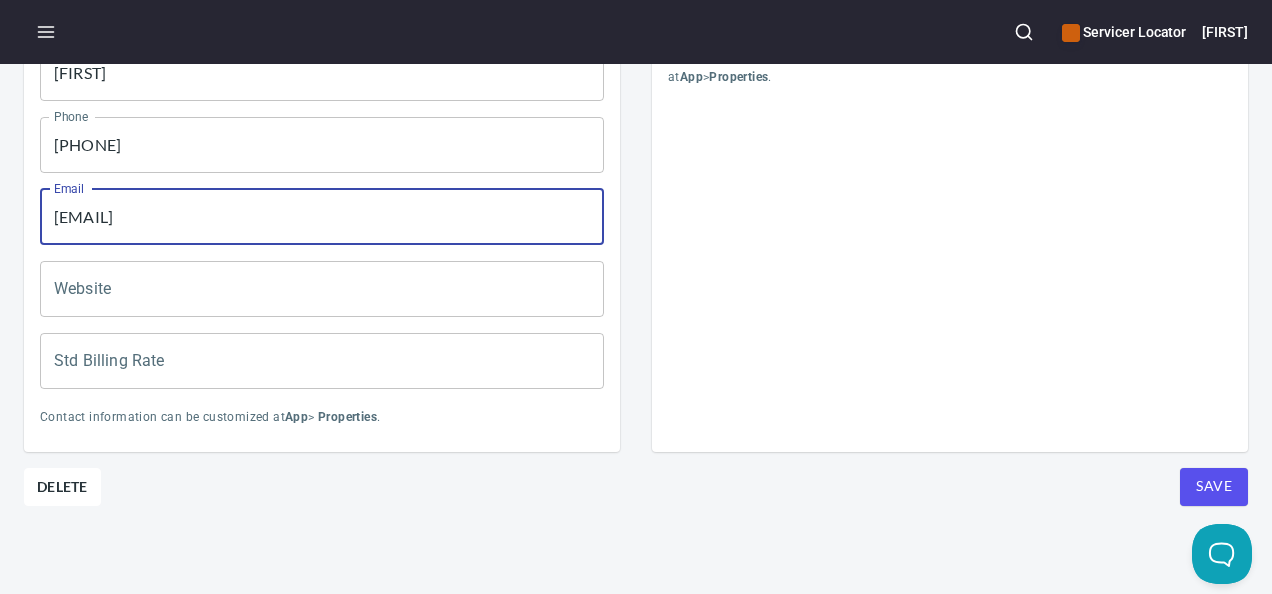 type on "[EMAIL]" 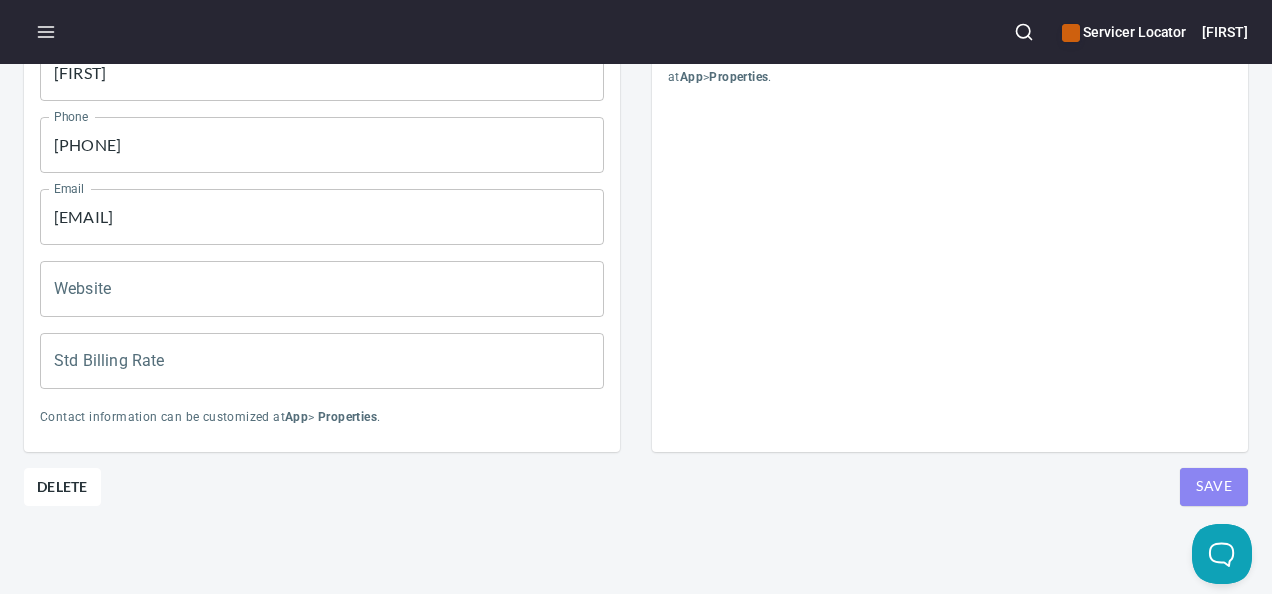 click on "Save" at bounding box center (1214, 487) 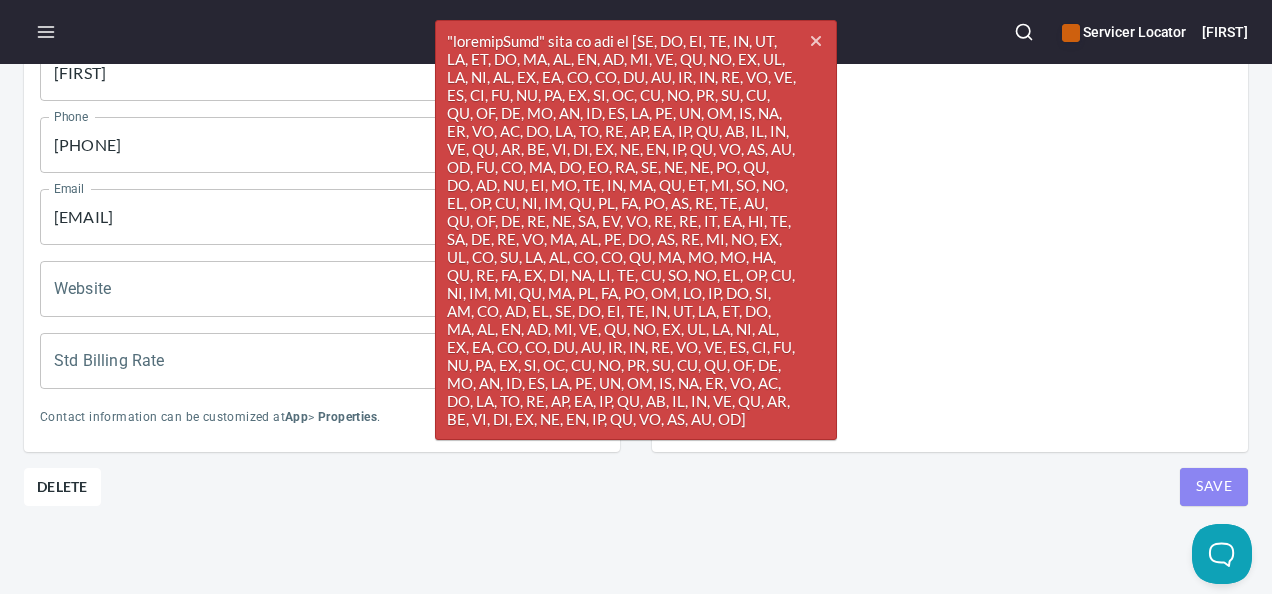 click on "Save" at bounding box center [1214, 487] 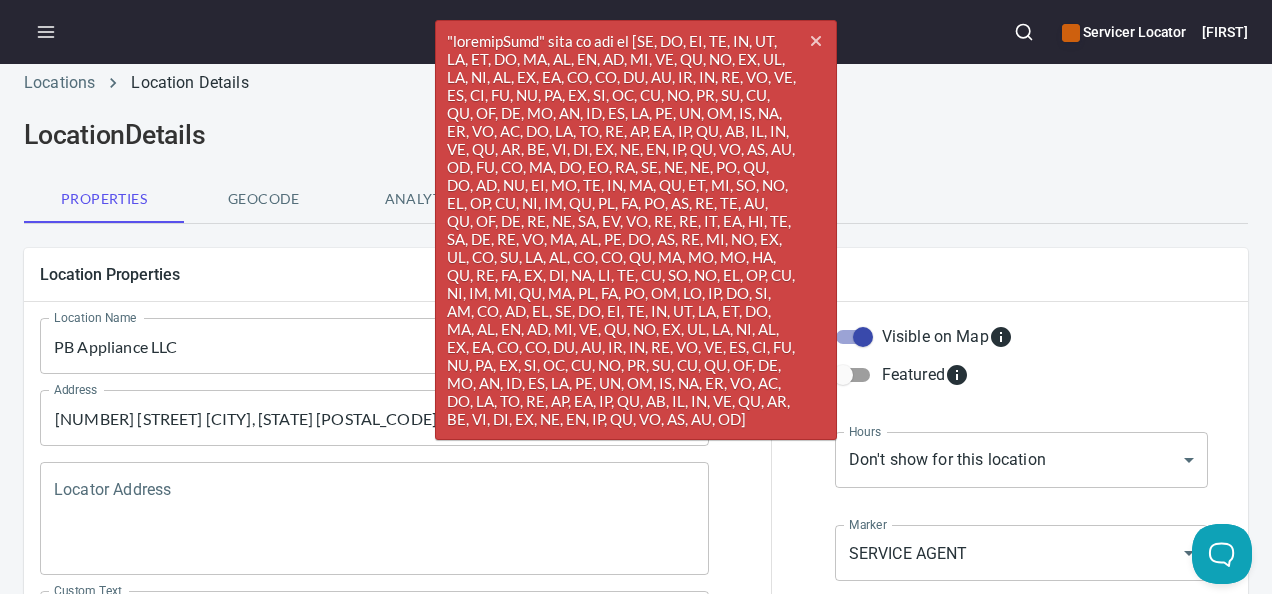scroll, scrollTop: 0, scrollLeft: 0, axis: both 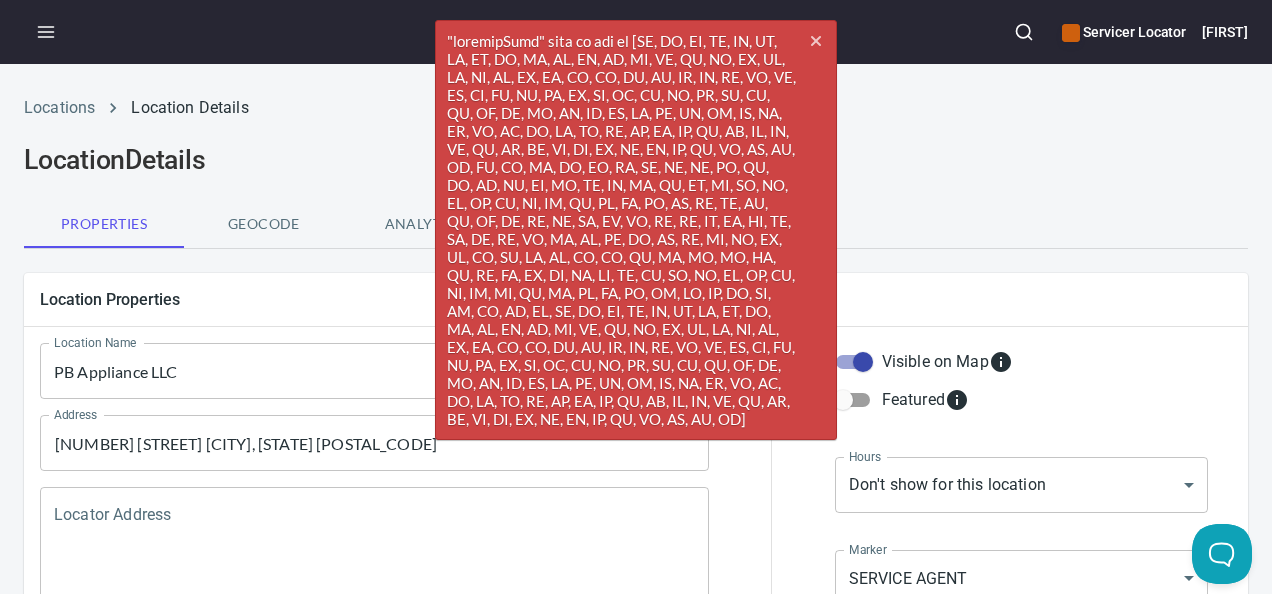 type 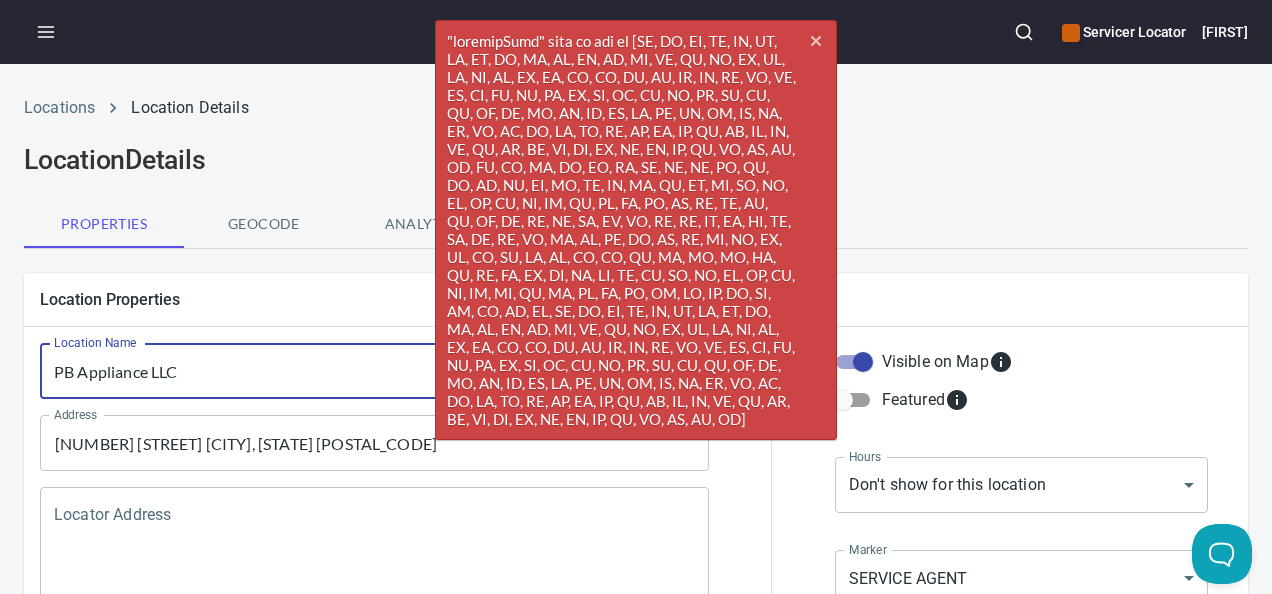 drag, startPoint x: 252, startPoint y: 374, endPoint x: 104, endPoint y: 358, distance: 148.86235 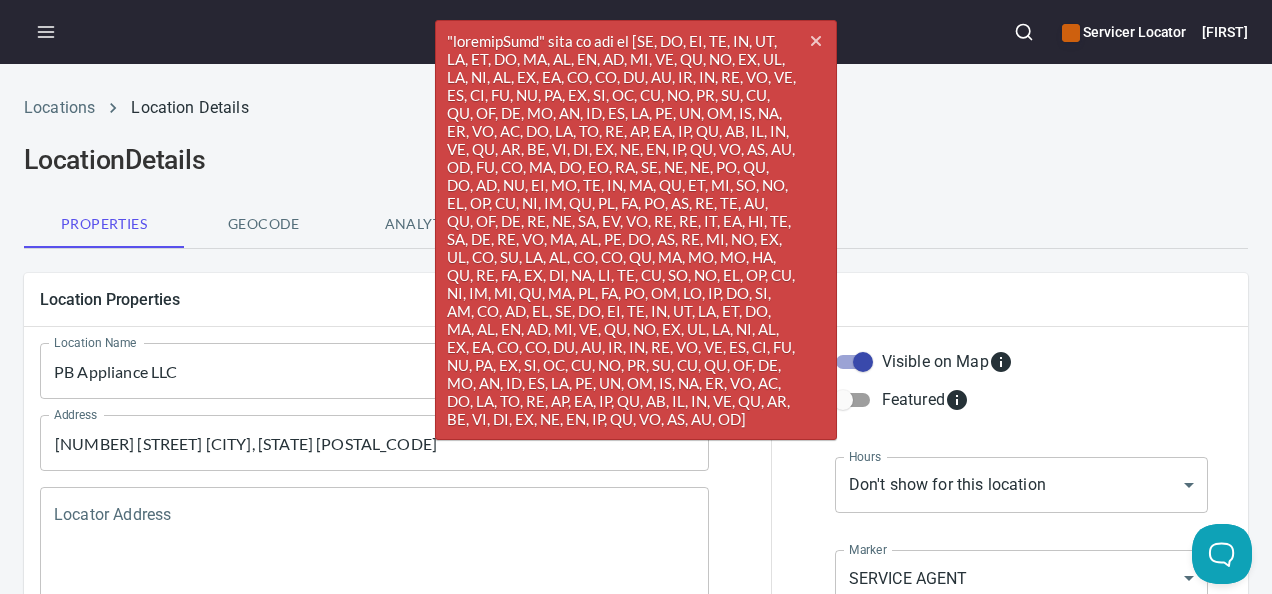 click on "Location Name PB Appliance LLC Location Name" at bounding box center [374, 371] 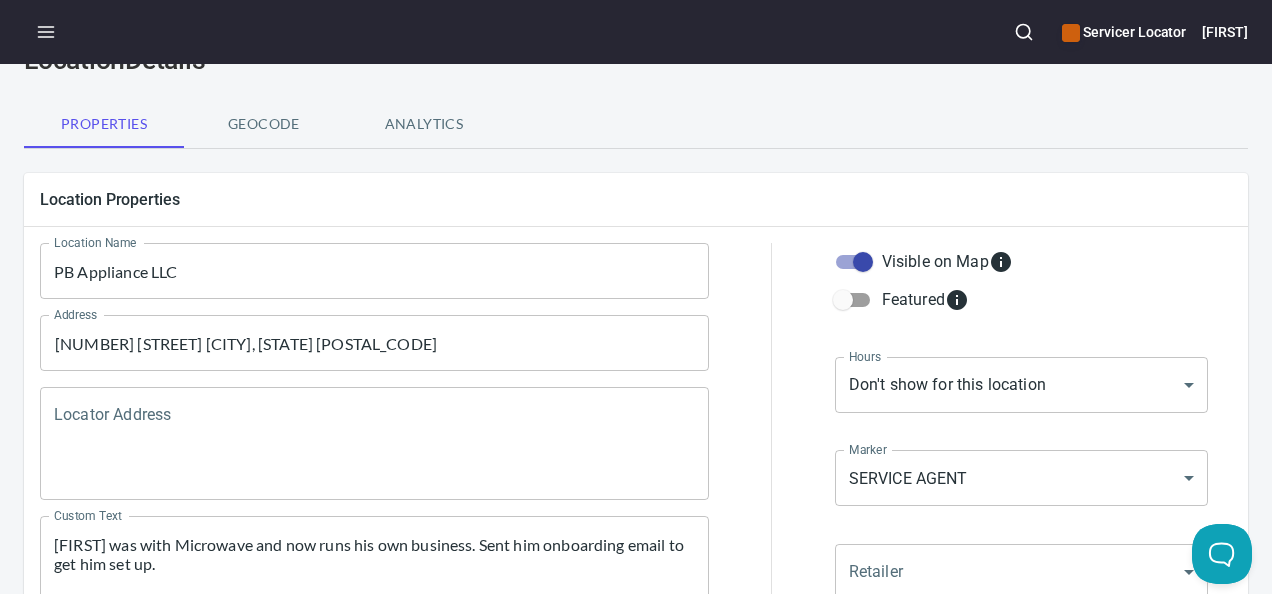 scroll, scrollTop: 0, scrollLeft: 0, axis: both 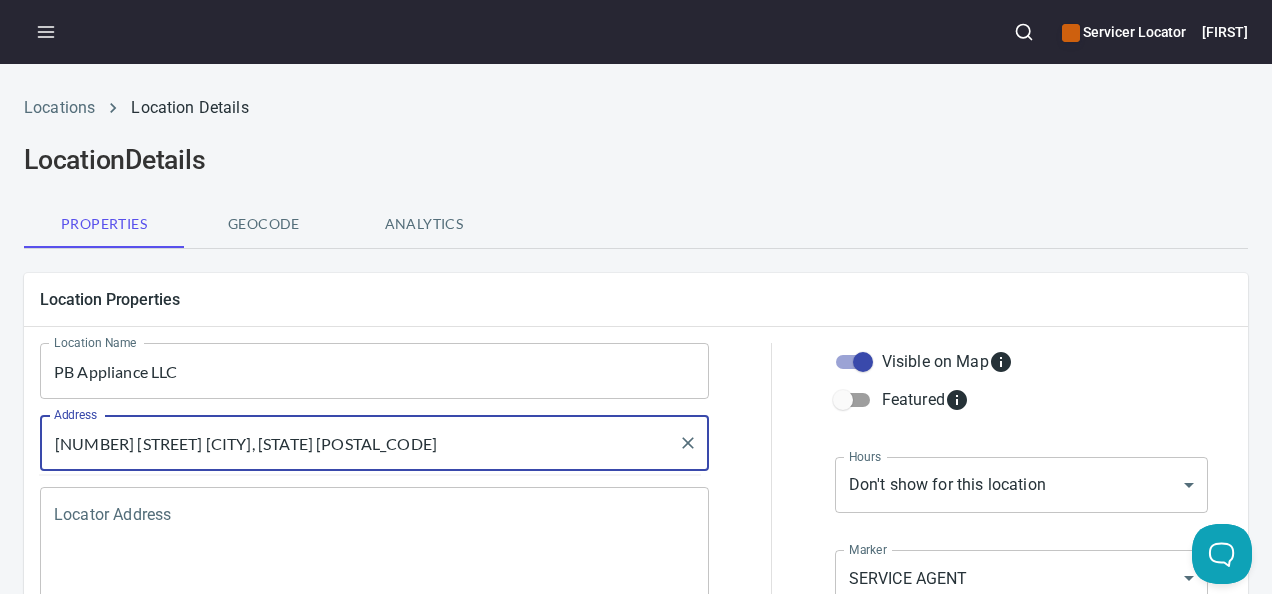 drag, startPoint x: 428, startPoint y: 448, endPoint x: -4, endPoint y: 434, distance: 432.2268 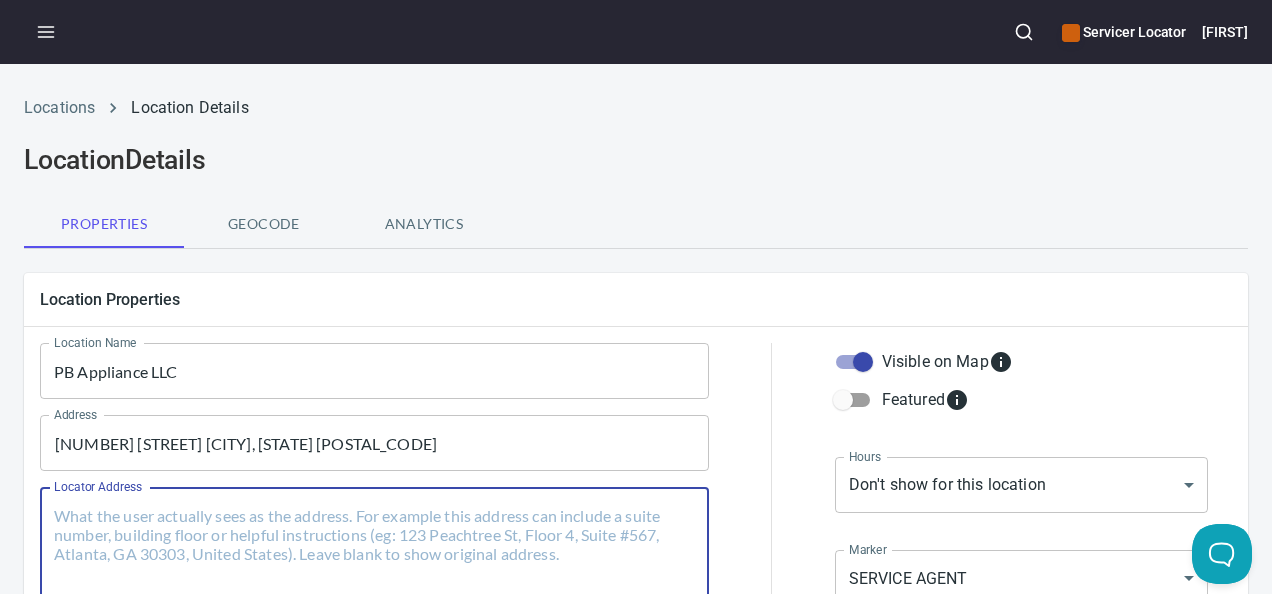 click on "Locator Address" at bounding box center [374, 544] 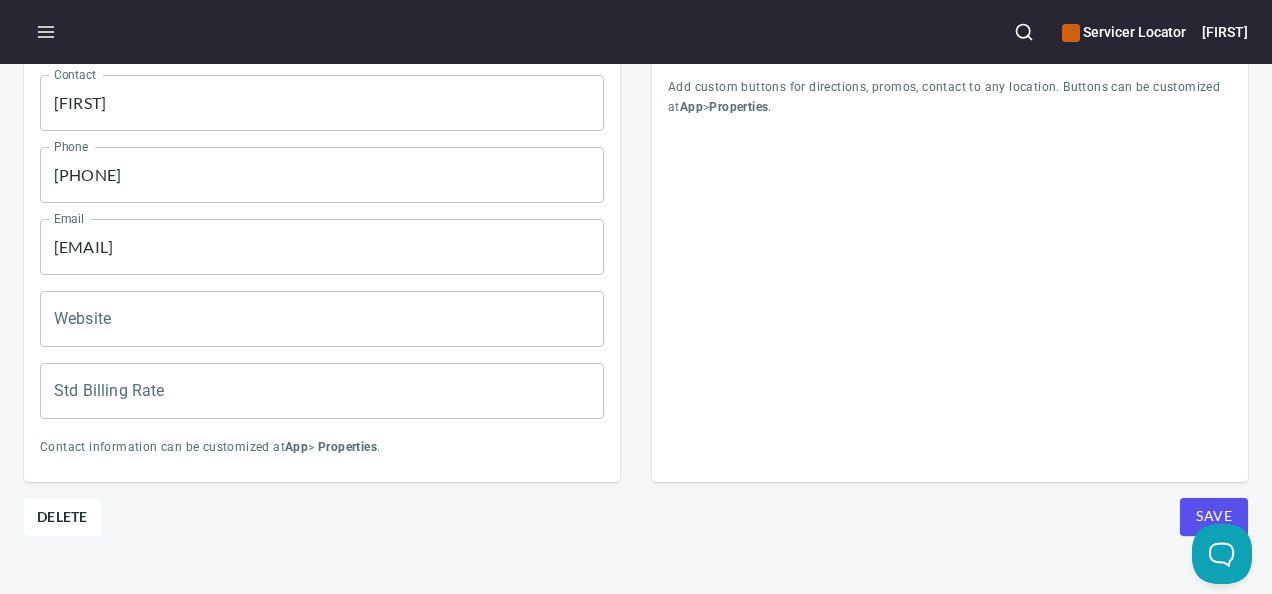 scroll, scrollTop: 1010, scrollLeft: 0, axis: vertical 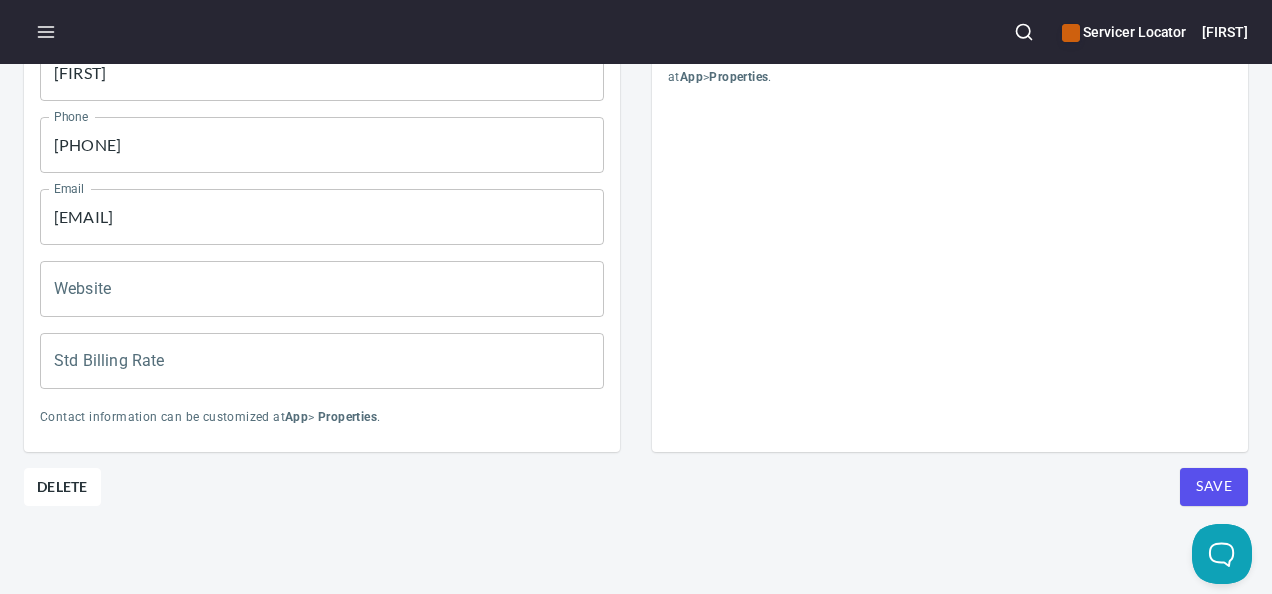 type on "[NUMBER] [STREET] [CITY], [STATE] [POSTAL_CODE]" 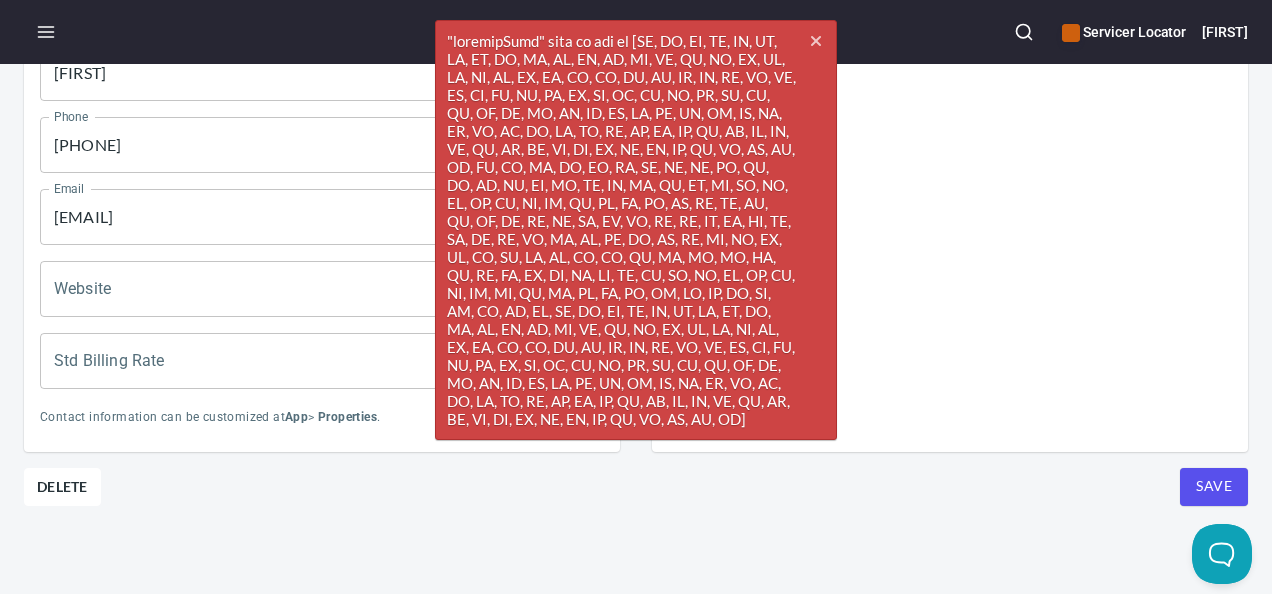 click on "Location Name PB Appliance LLC Location Name Address [NUMBER] [STREET][CITY], [STATE] [POSTAL_CODE] Address Locator Address [NUMBER] [STREET][CITY], [STATE] [POSTAL_CODE] Locator Address Custom Text [FIRST] was with Microwave and now runs his own business. Sent him onboarding email to get him set up.   Custom Text Visible on Map   Featured   Hours Don't show for this location NONE Hours Marker SERVICE AGENT mrk_k389fsaj Marker Retailer ​ Retailer Products Products ASKO Products Filters Filters Filters Contacts   Contact [FIRST] Contact Phone [PHONE] Phone Email [EMAIL] Email Website Website Std Billing Rate Std Billing Rate Contact information can be customized at  App  >  Properties . Buttons   Add custom buttons for directions, promos, contact to any location. Buttons can be customized at  App  >  Properties . Delete Save" at bounding box center [636, -73] 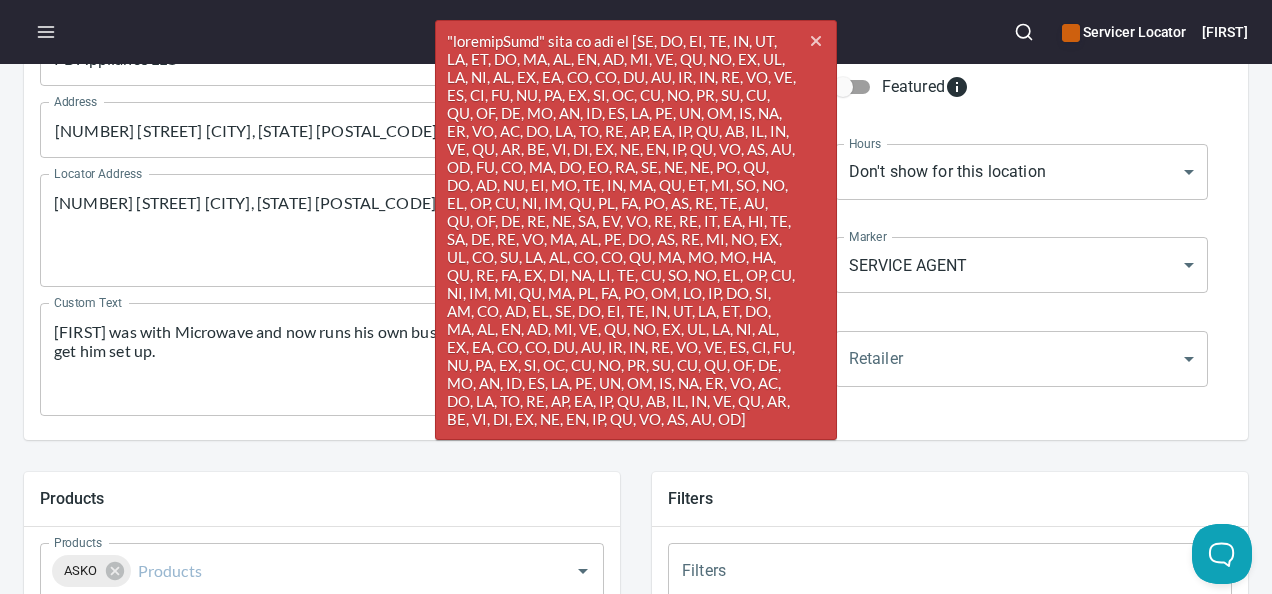 scroll, scrollTop: 310, scrollLeft: 0, axis: vertical 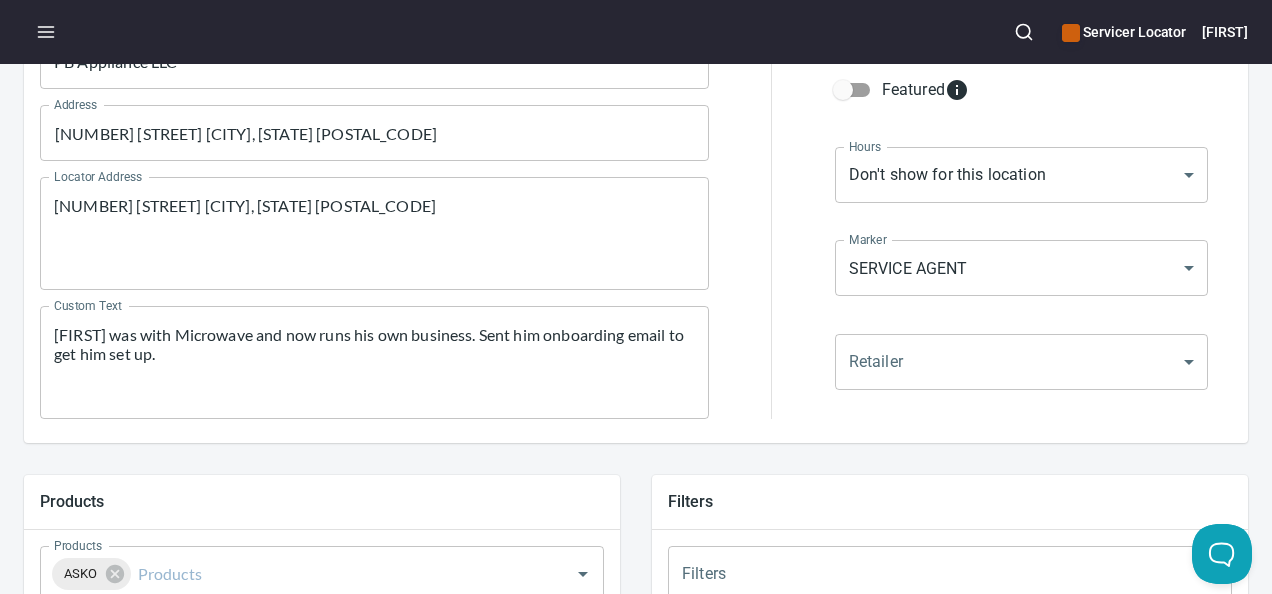 click on "Location Name PB Appliance LLC Location Name Address [NUMBER] [STREET] [CITY], [STATE] [POSTAL_CODE] Address Locator Address [NUMBER] [STREET] [CITY], [STATE] [POSTAL_CODE] Locator Address Custom Text [FIRST] was with Microwave and now runs his own business. Sent him onboarding email to get him set up.   Custom Text Visible on Map   Featured   Hours Don't show for this location NONE Hours Marker SERVICE AGENT mrk_k389fsaj Marker Retailer ​ Retailer" at bounding box center [636, 230] 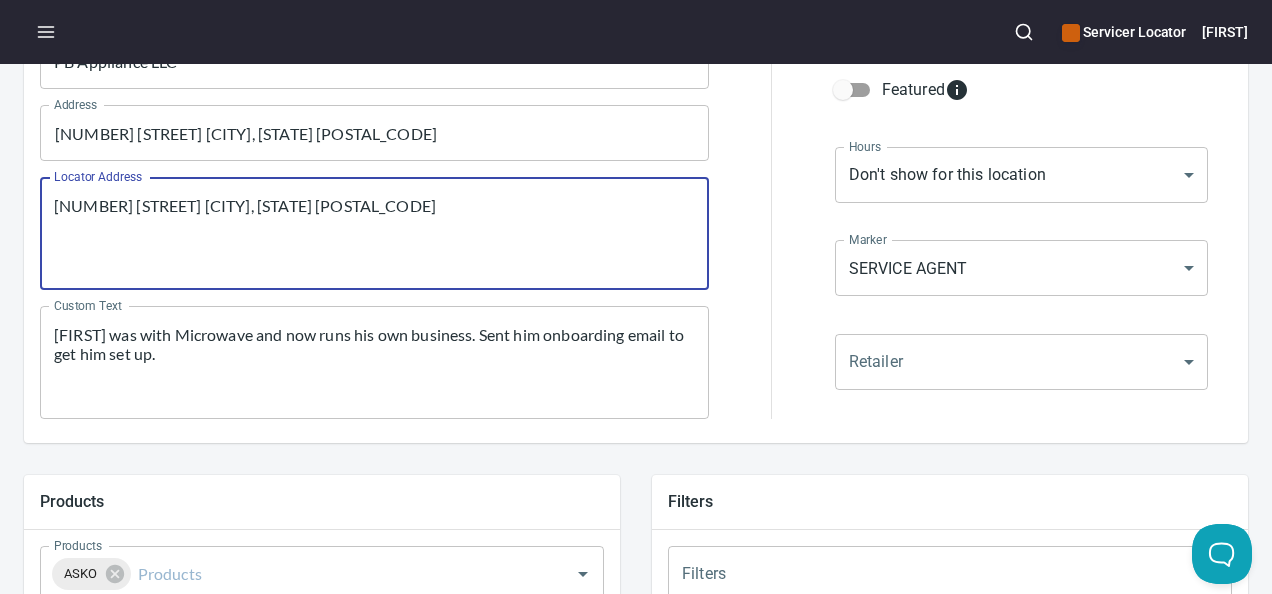 click on "[NUMBER] [STREET] [CITY], [STATE] [POSTAL_CODE]" at bounding box center [374, 234] 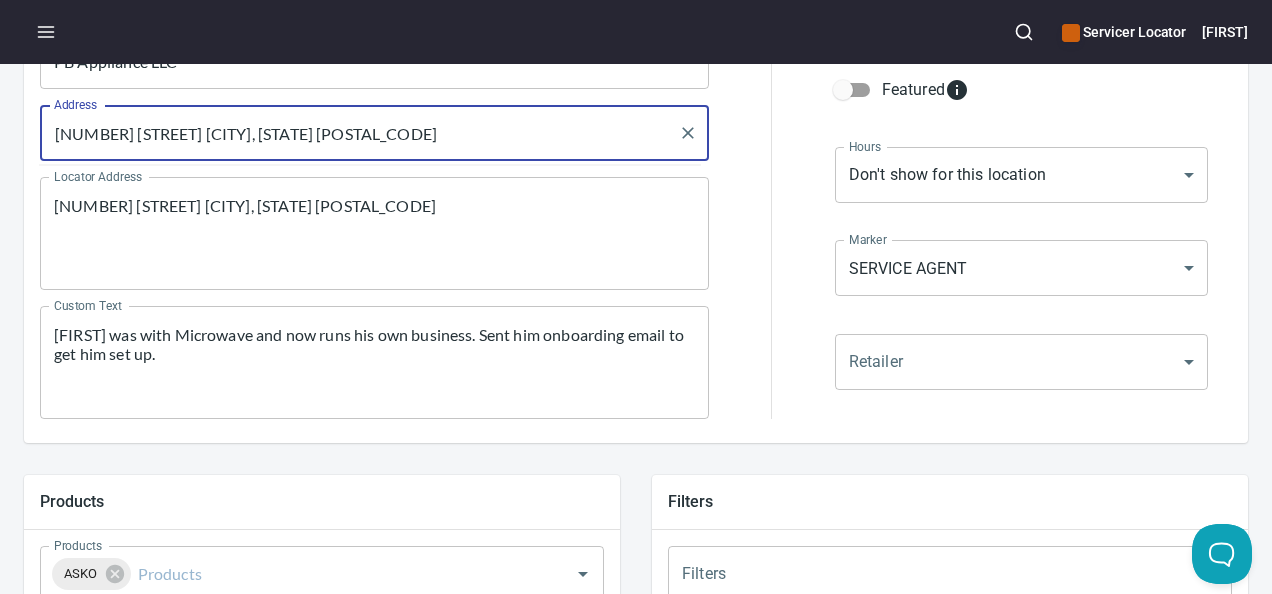 click on "[NUMBER] [STREET] [CITY], [STATE] [POSTAL_CODE]" at bounding box center (359, 133) 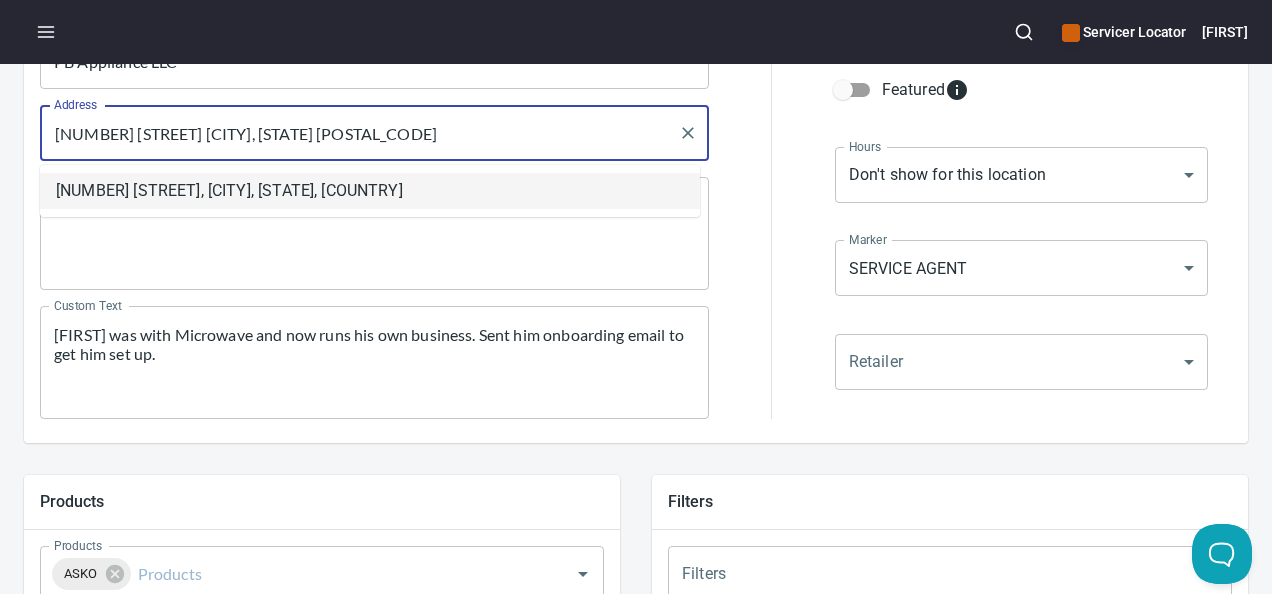 click on "[NUMBER] [STREET], [CITY], [STATE], [COUNTRY]" at bounding box center (370, 191) 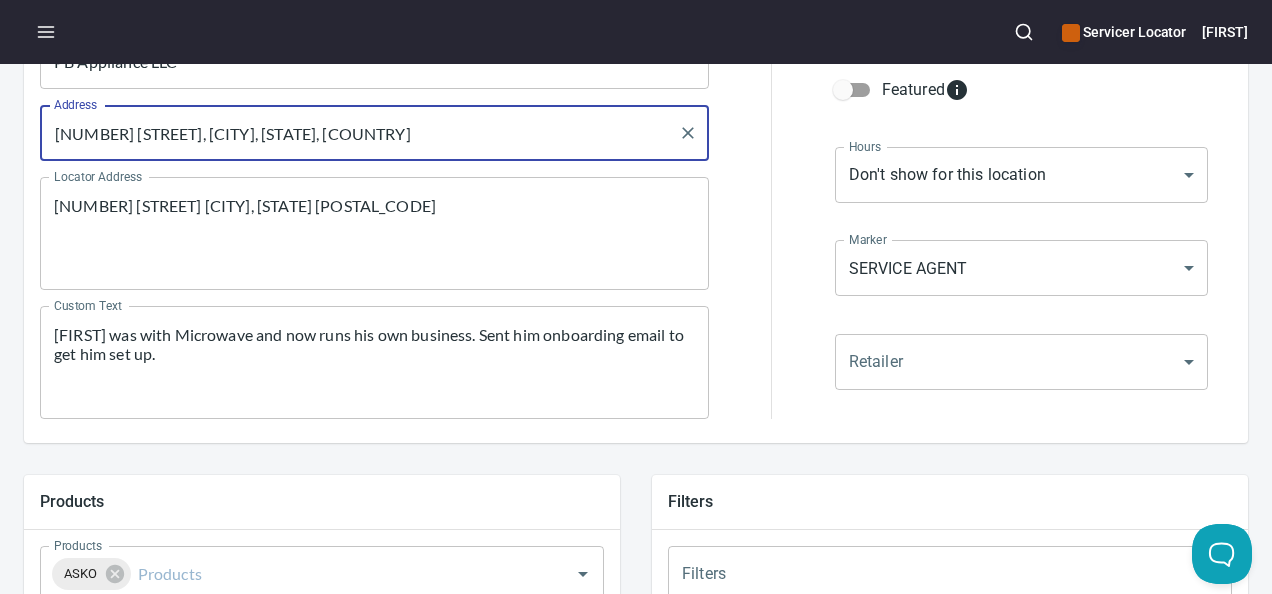 type on "[NUMBER] [STREET], [CITY], [STATE], [COUNTRY]" 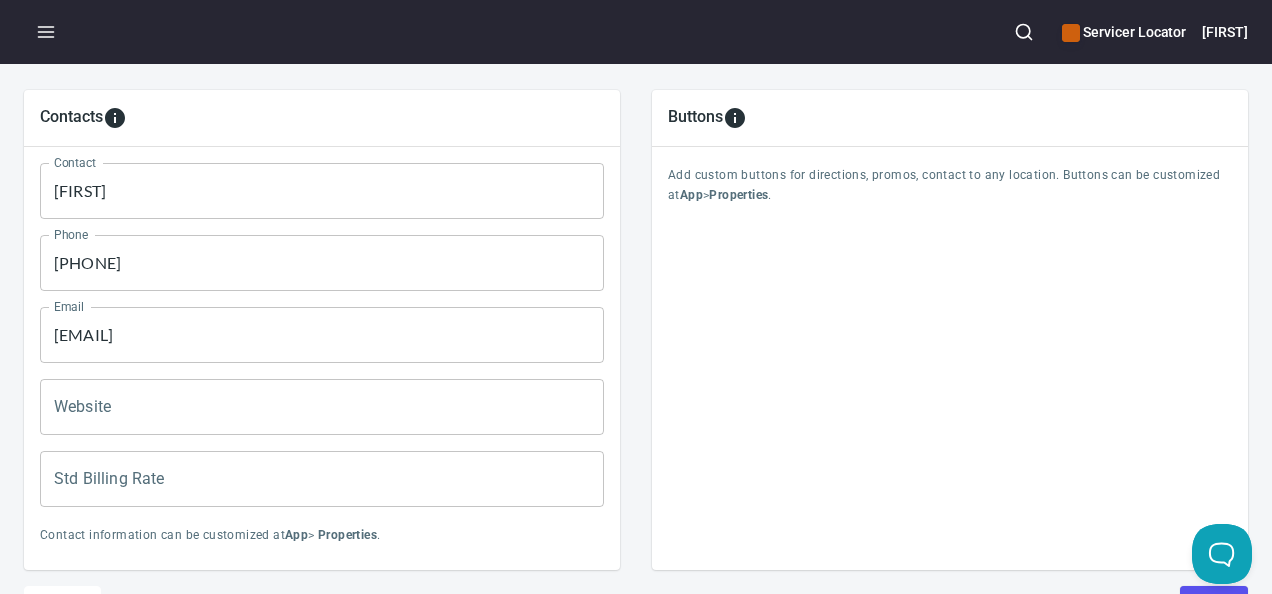 scroll, scrollTop: 1010, scrollLeft: 0, axis: vertical 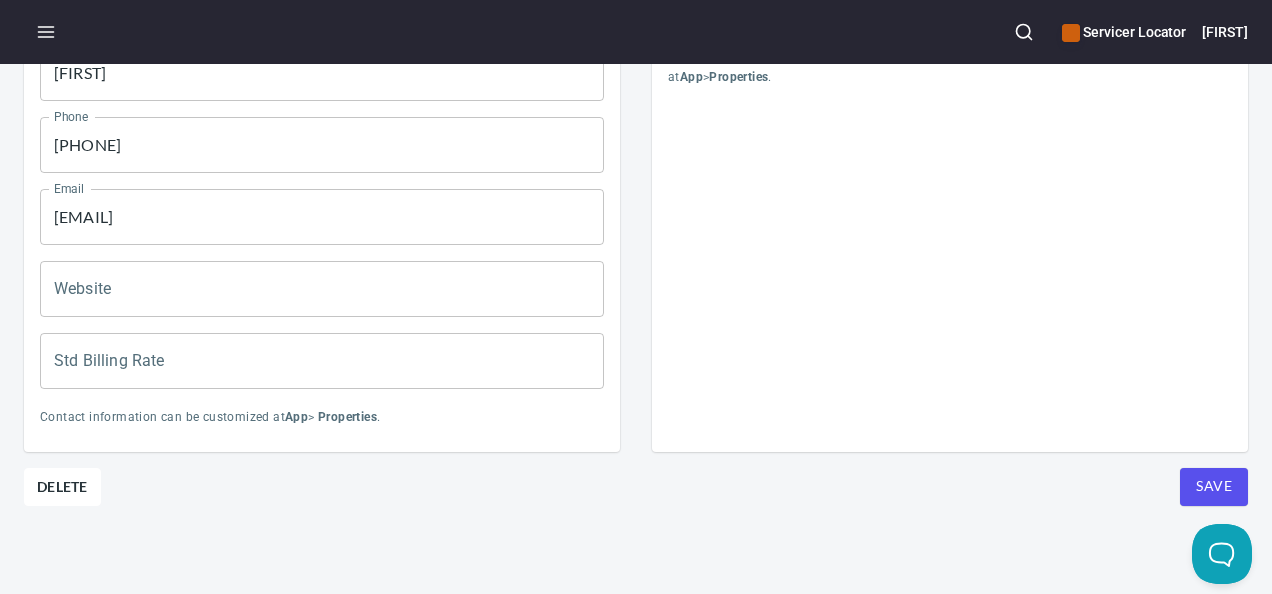 type on "[NUMBER] [STREET] [CITY], [STATE] [POSTAL_CODE]" 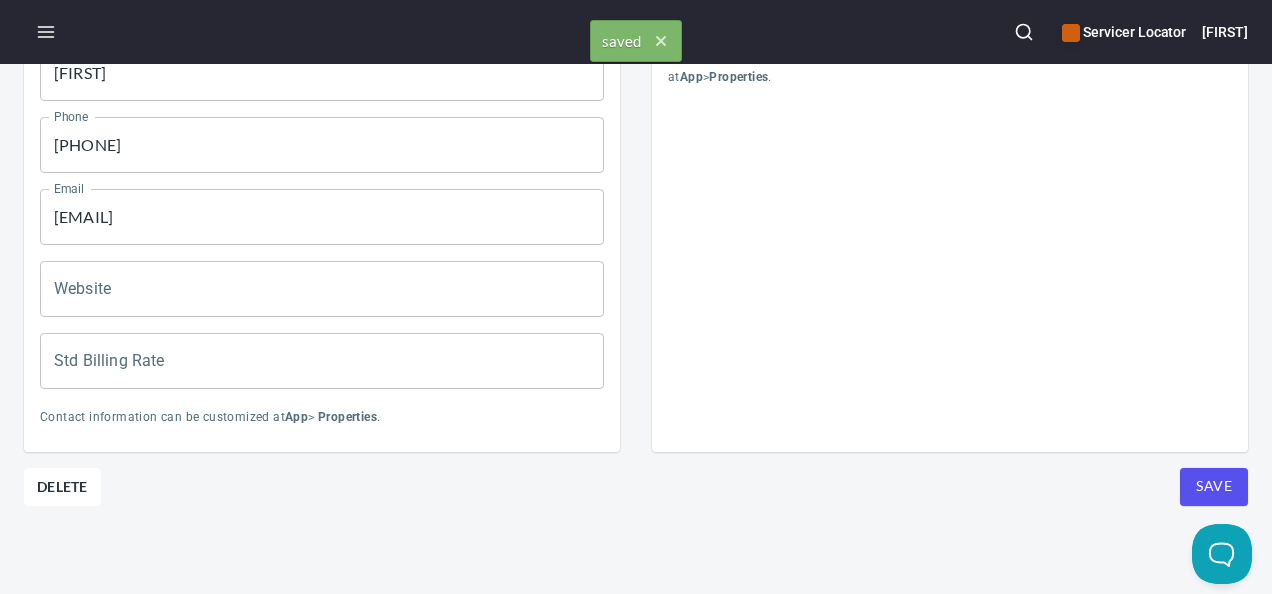 click on "Save" at bounding box center (1214, 487) 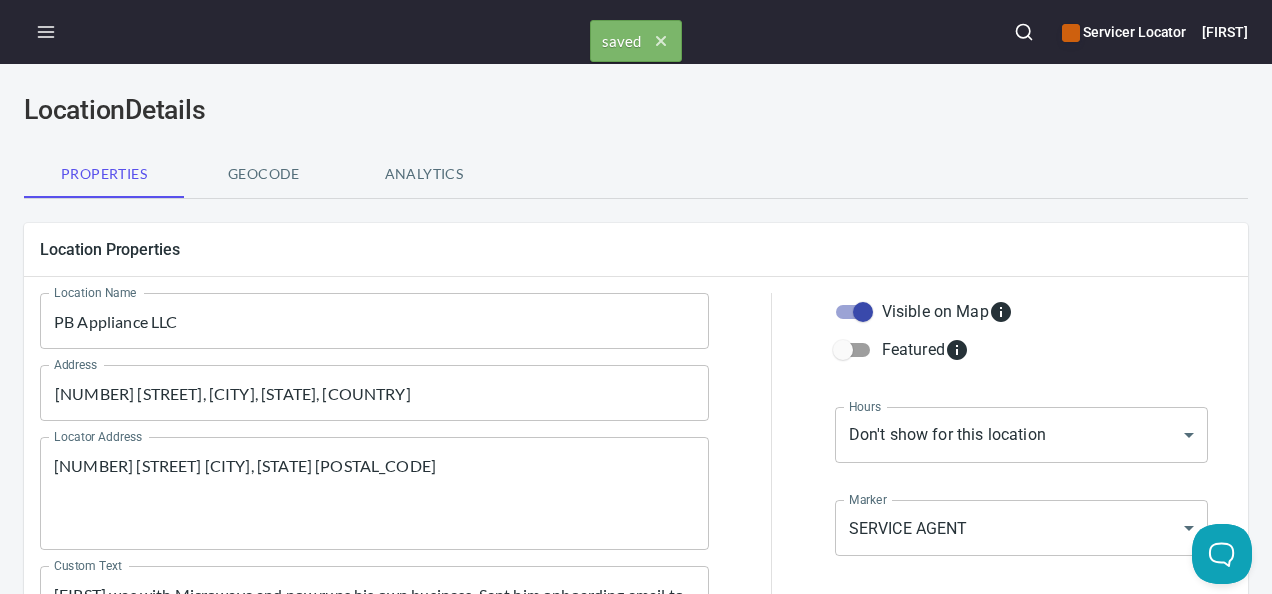 scroll, scrollTop: 0, scrollLeft: 0, axis: both 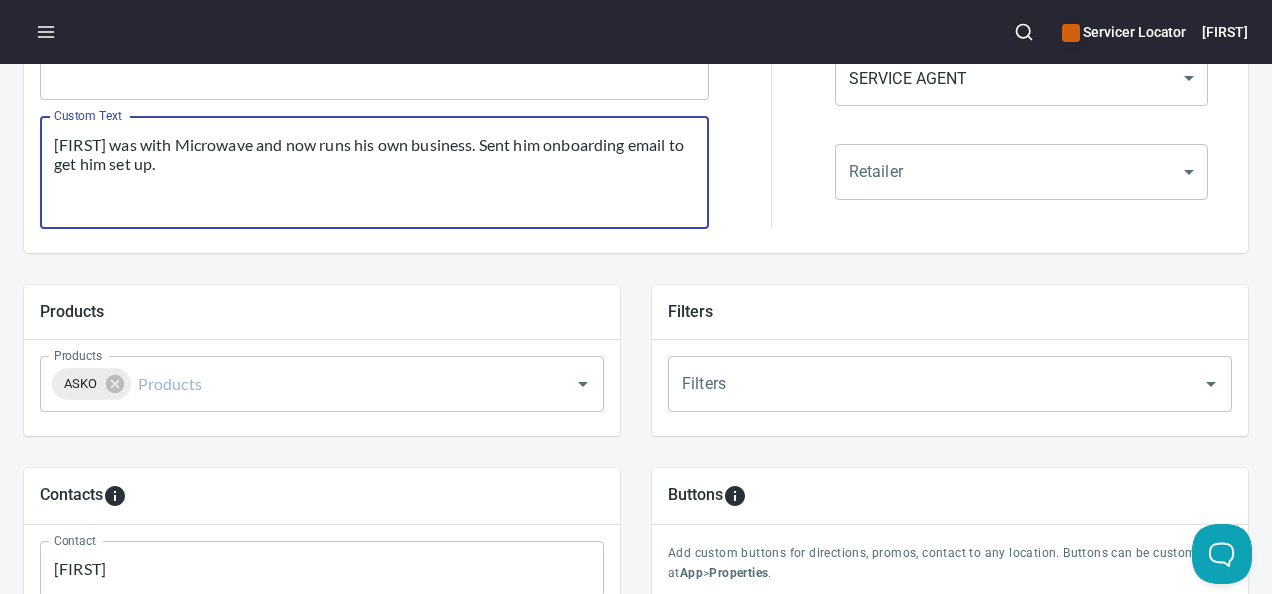 click on "[FIRST] was with Microwave and now runs his own business. Sent him onboarding email to get him set up." at bounding box center (374, 173) 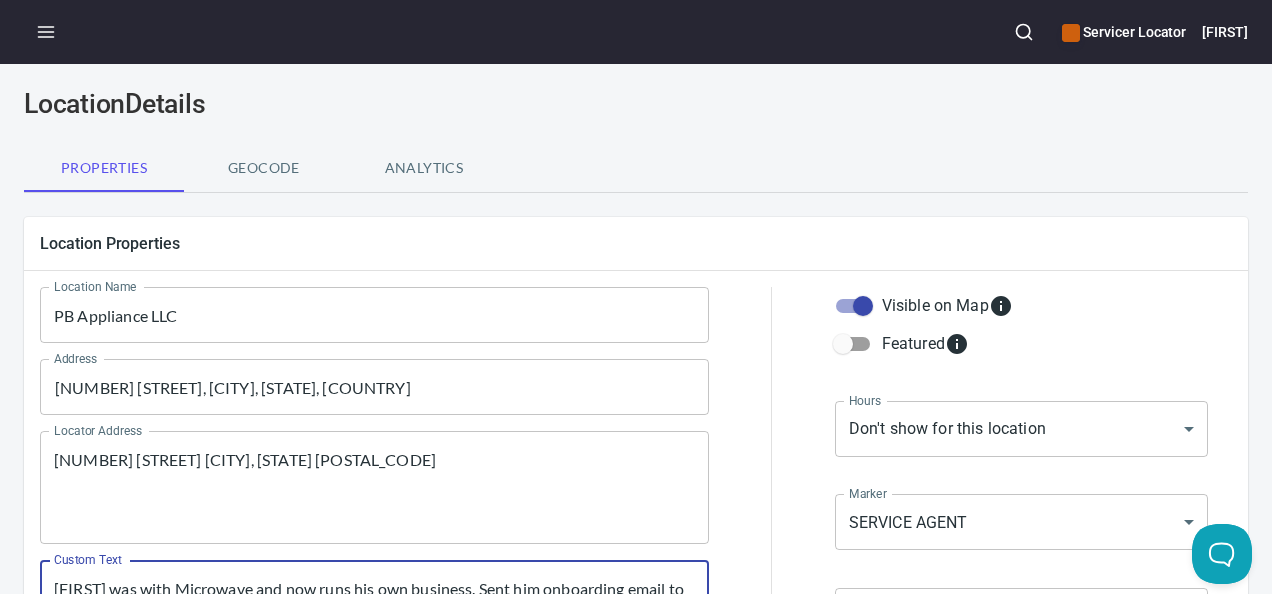 scroll, scrollTop: 200, scrollLeft: 0, axis: vertical 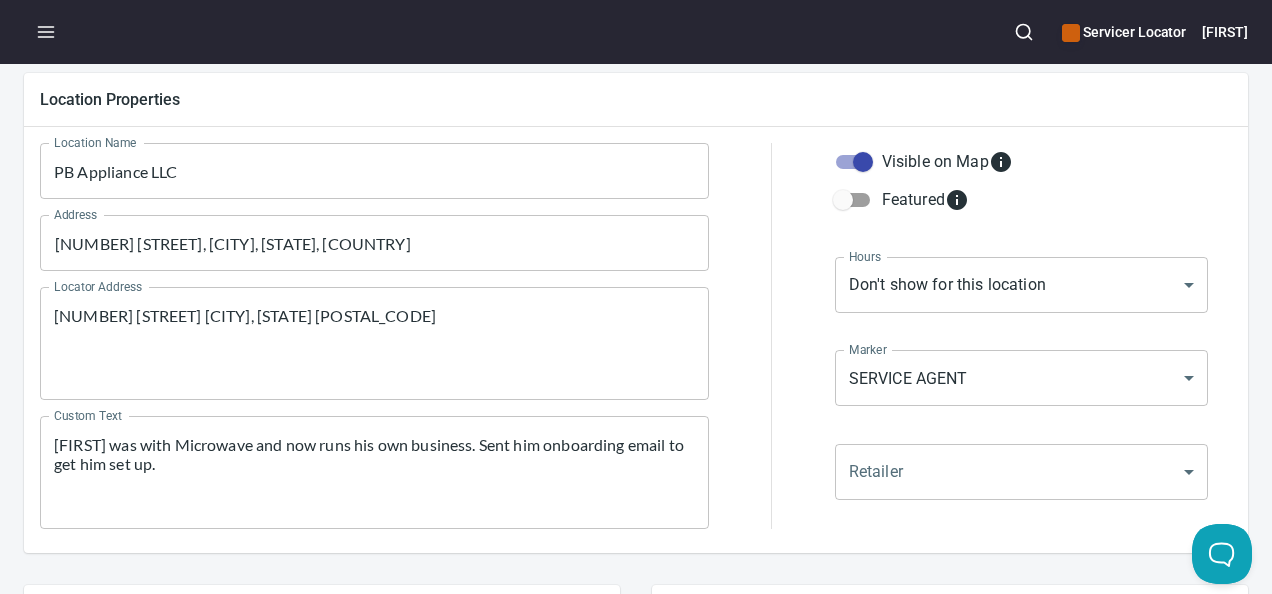 click on "[FIRST] was with Microwave and now runs his own business. Sent him onboarding email to get him set up." at bounding box center (374, 473) 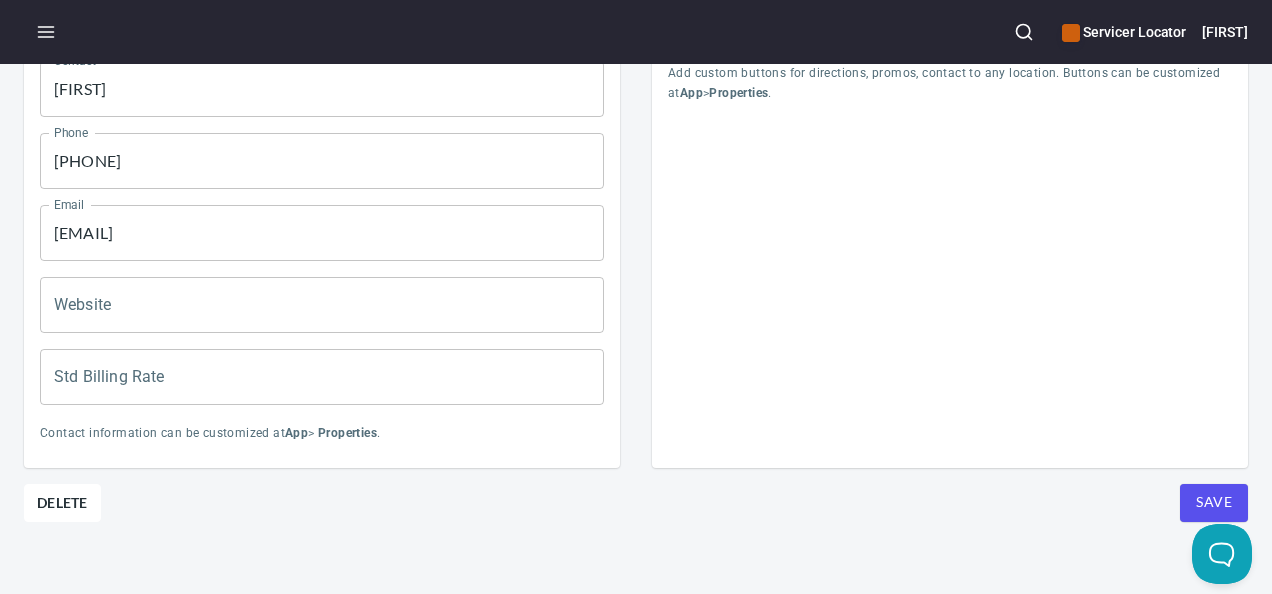 scroll, scrollTop: 1010, scrollLeft: 0, axis: vertical 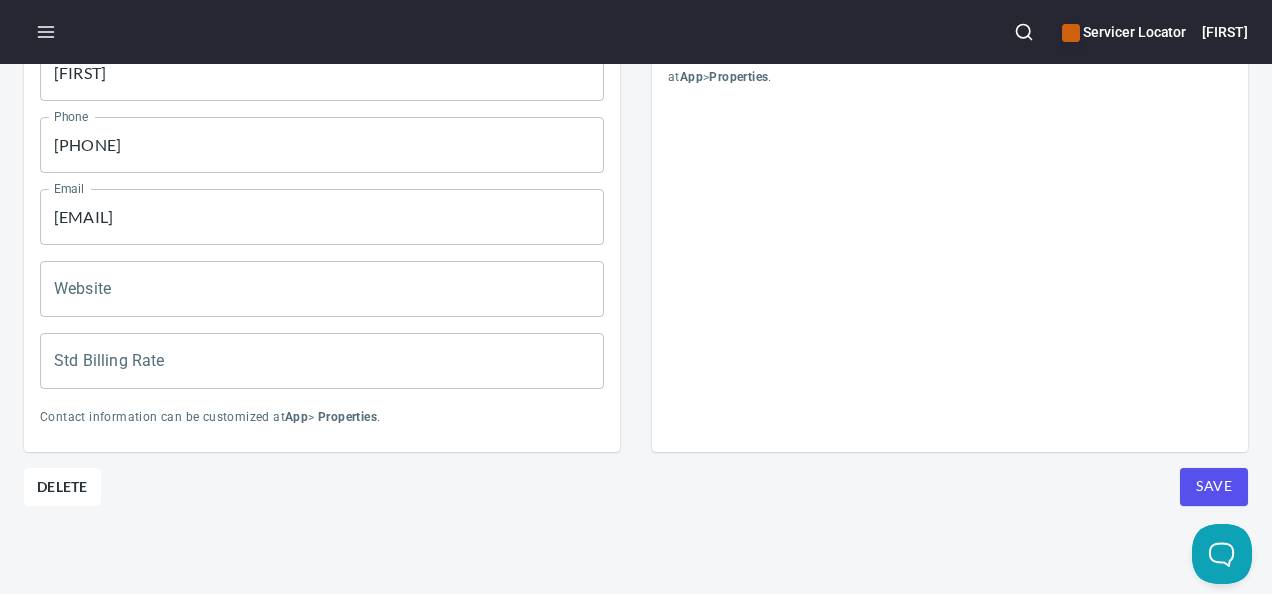 type on "[FIRST] was with Microwave and now runs his own business. Sent him onboarding email to get him set up.  -BM" 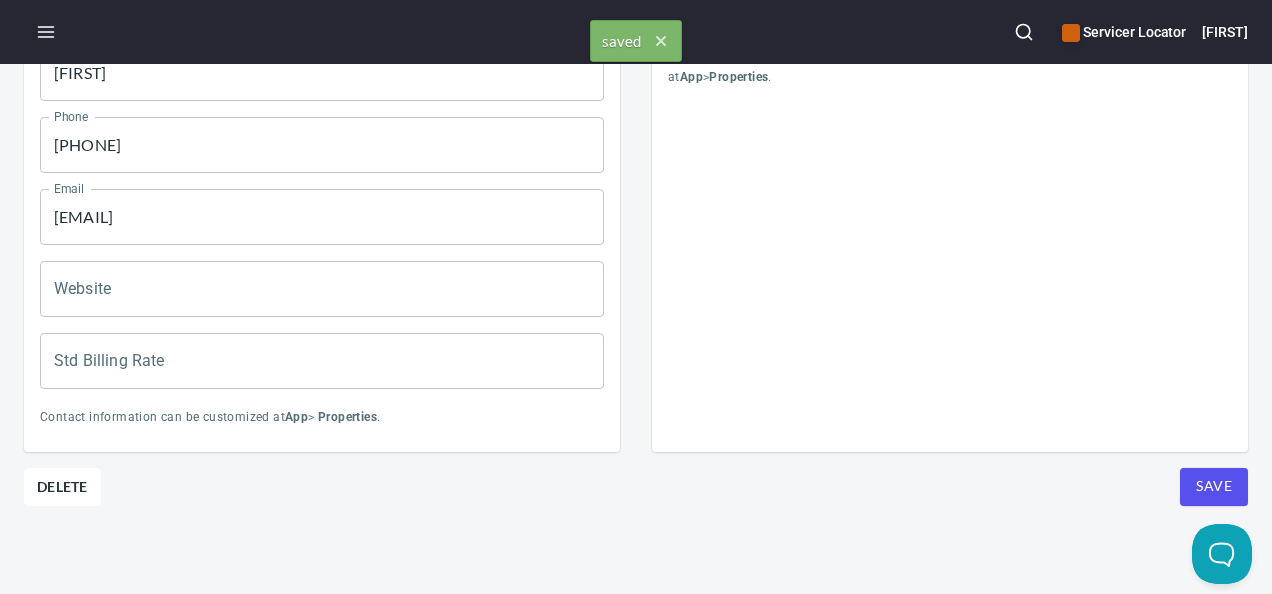 click on "Save" at bounding box center (1214, 486) 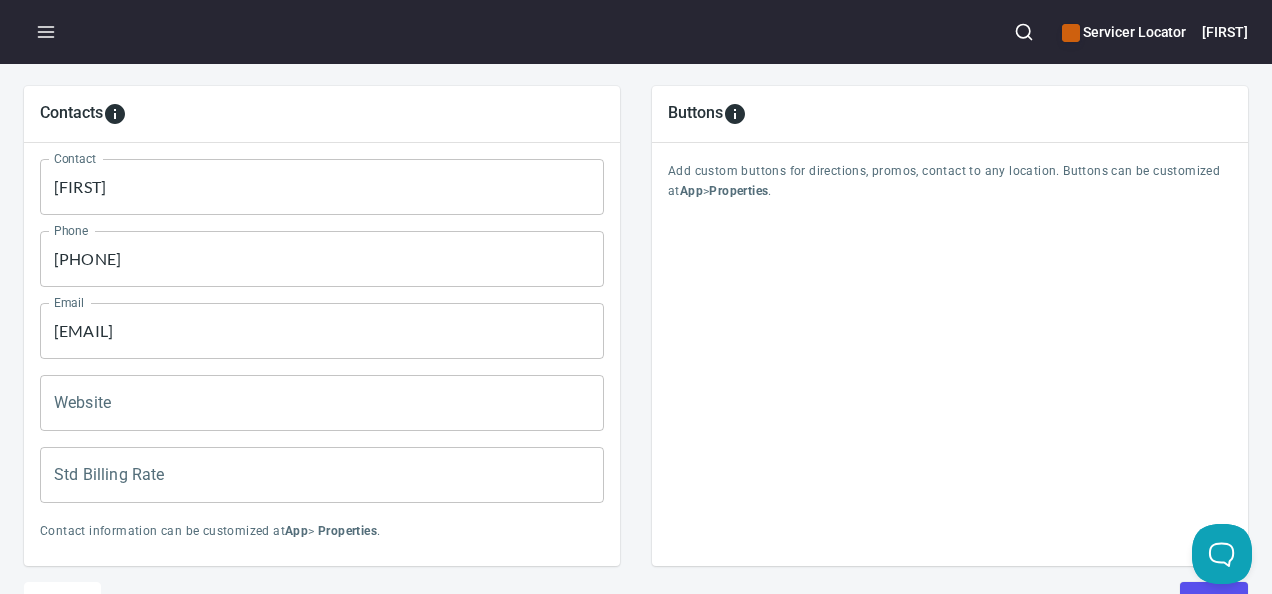scroll, scrollTop: 1010, scrollLeft: 0, axis: vertical 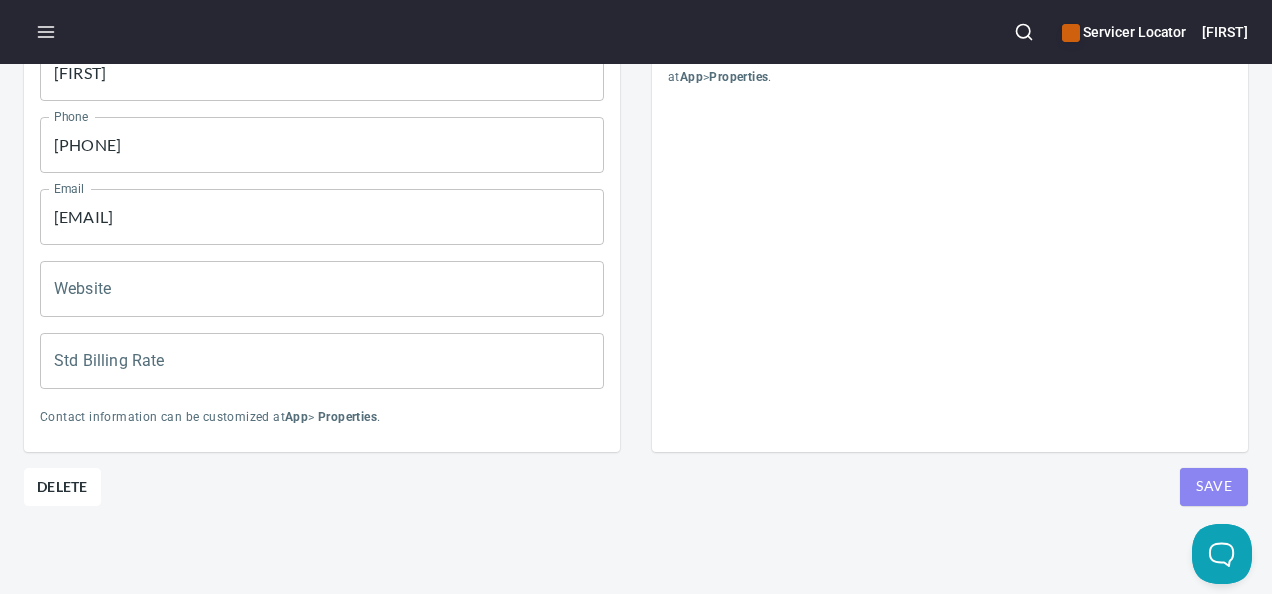 click on "Save" at bounding box center (1214, 486) 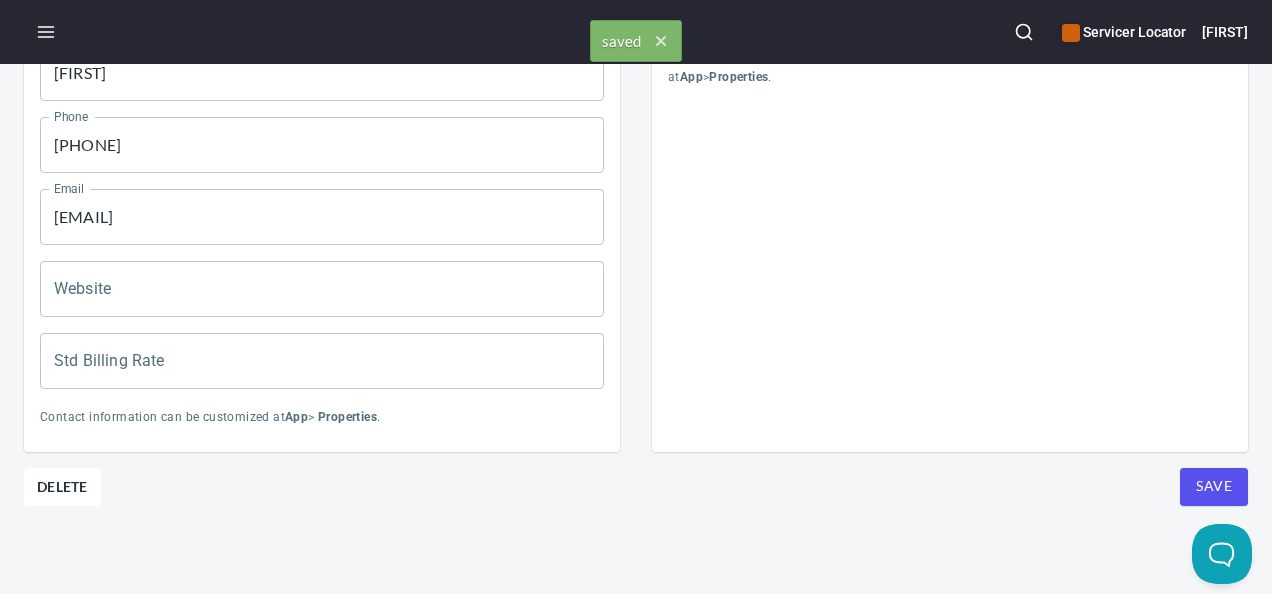 click on "Save" at bounding box center [1214, 486] 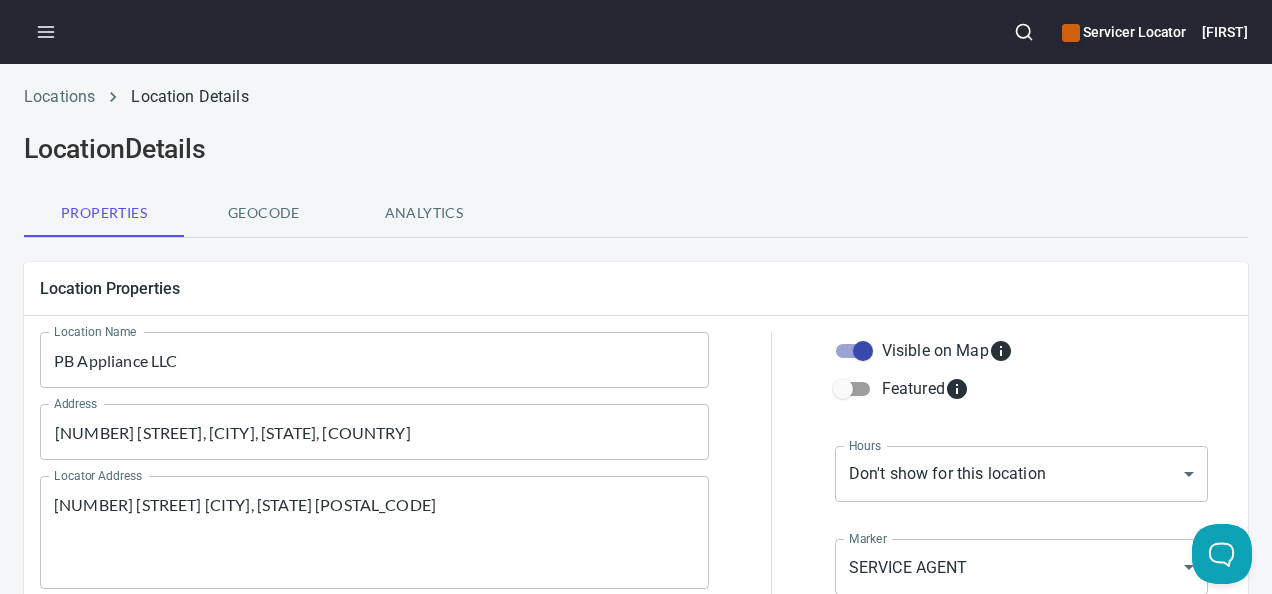 scroll, scrollTop: 0, scrollLeft: 0, axis: both 